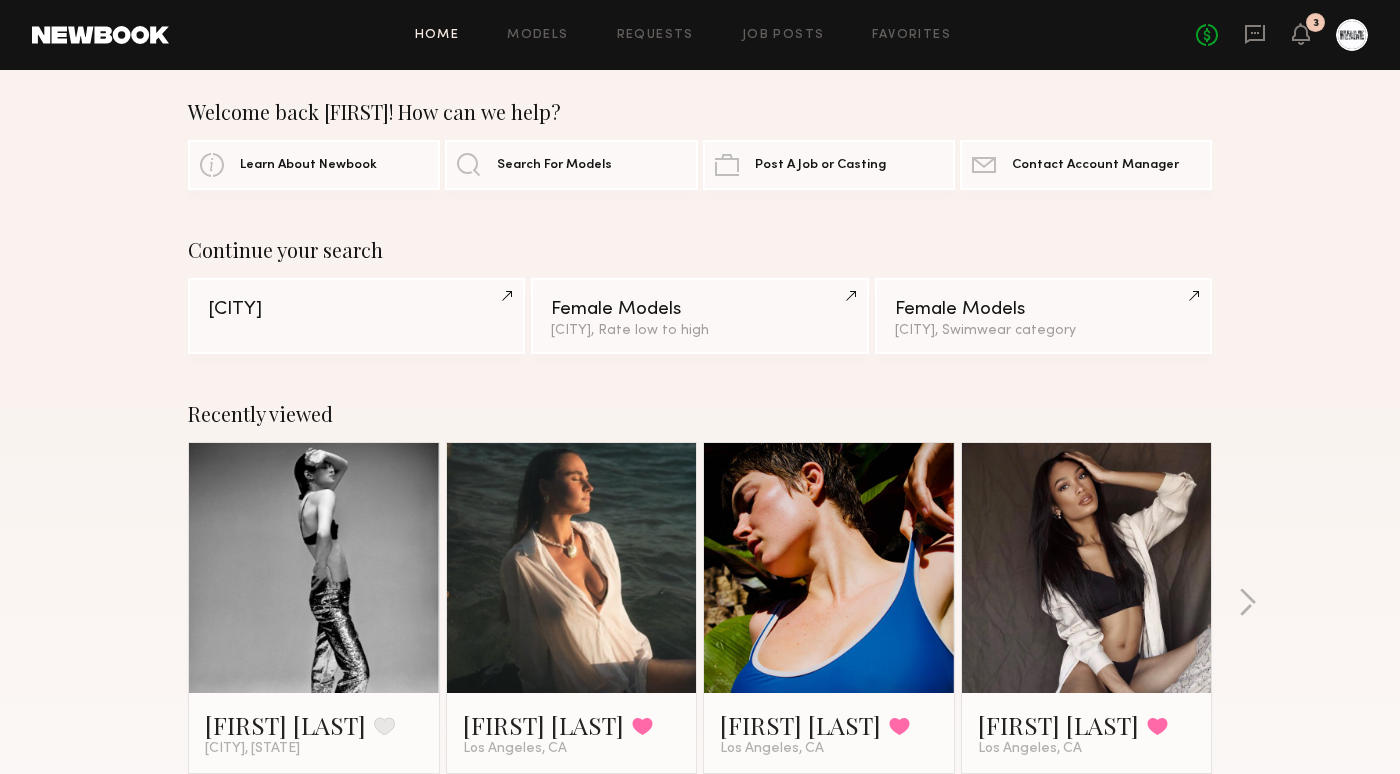 scroll, scrollTop: 0, scrollLeft: 0, axis: both 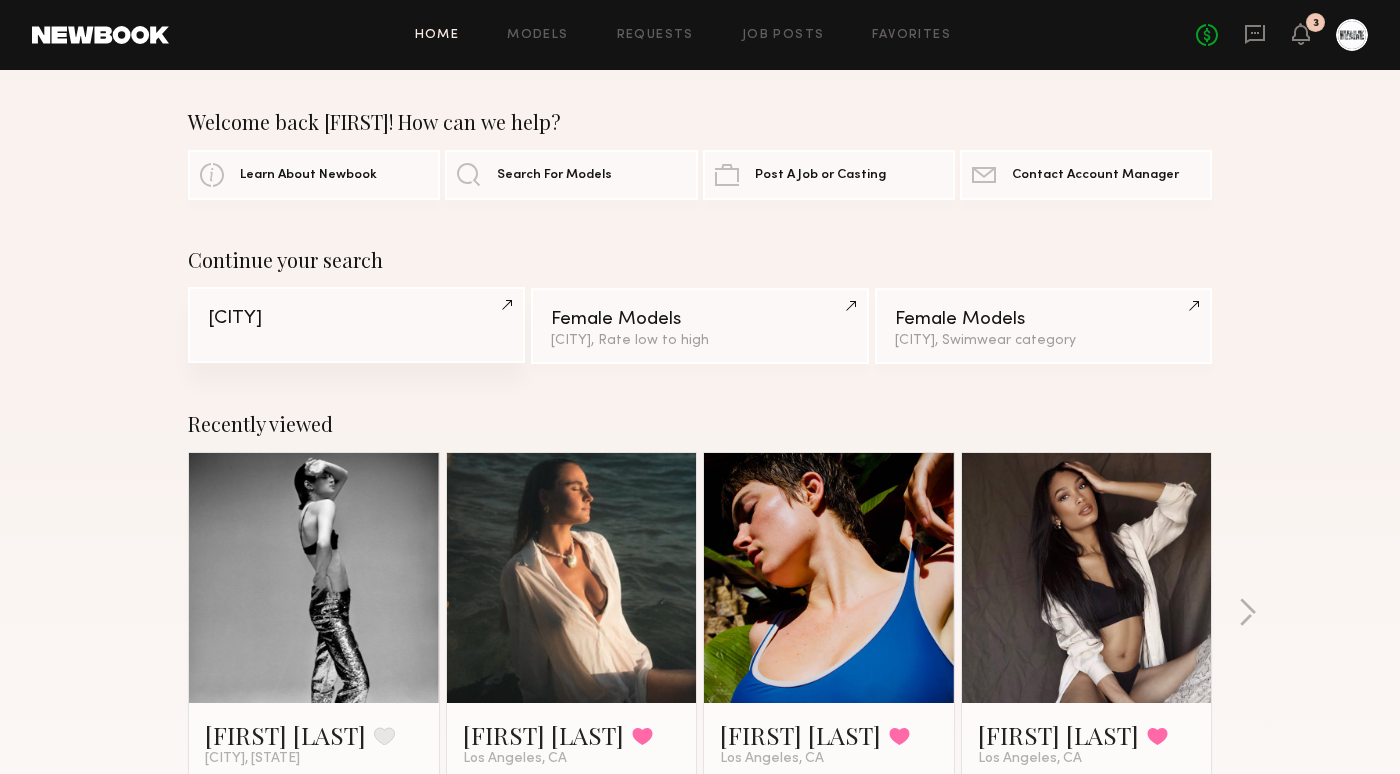 click on "[CITY]" 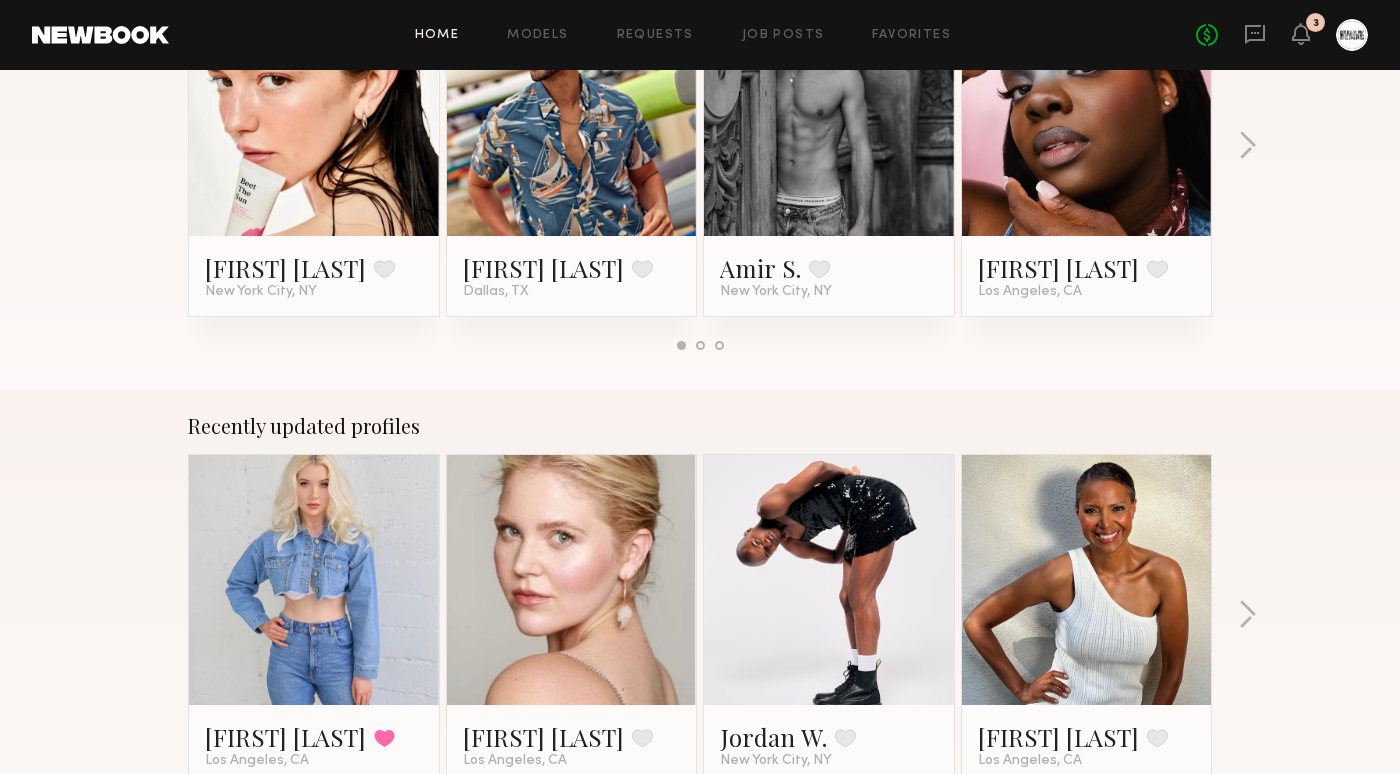 scroll, scrollTop: 942, scrollLeft: 0, axis: vertical 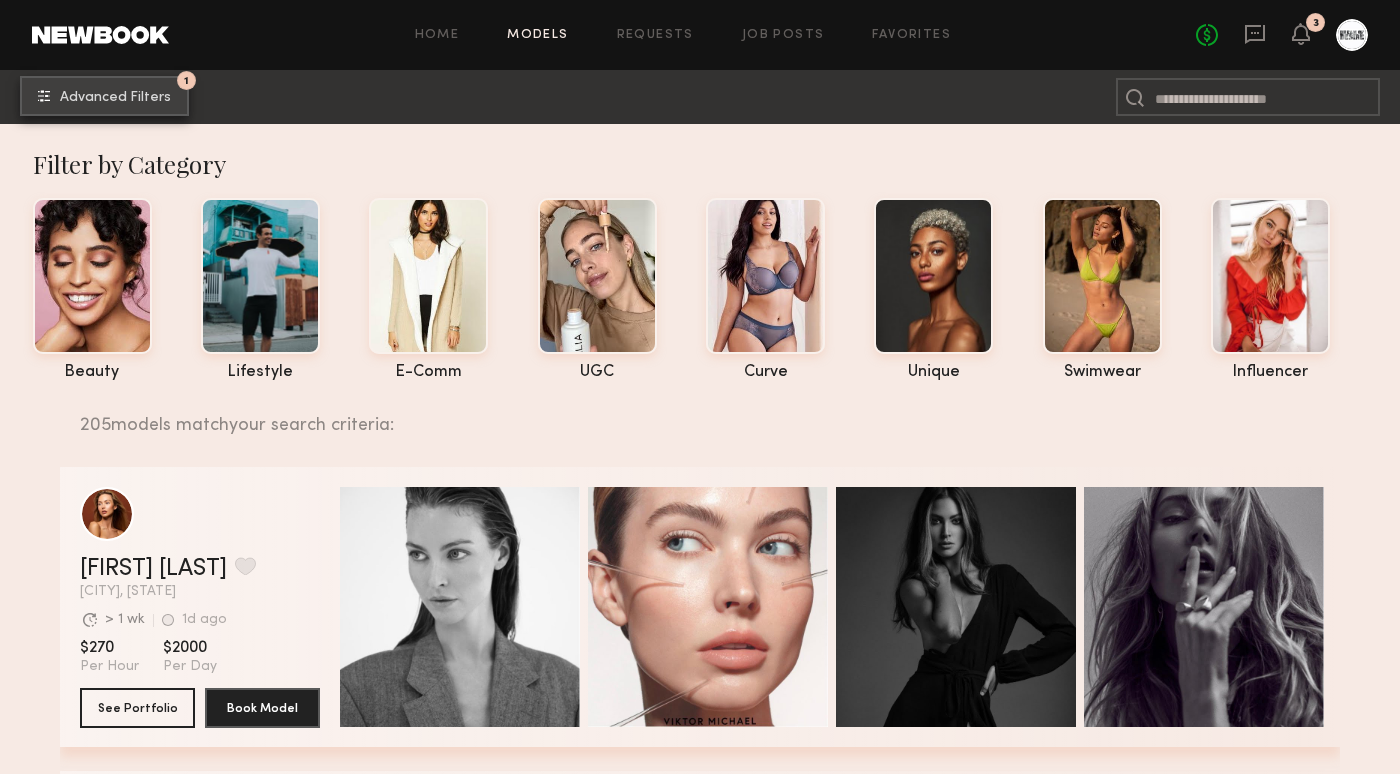 click on "1 Advanced Filters" 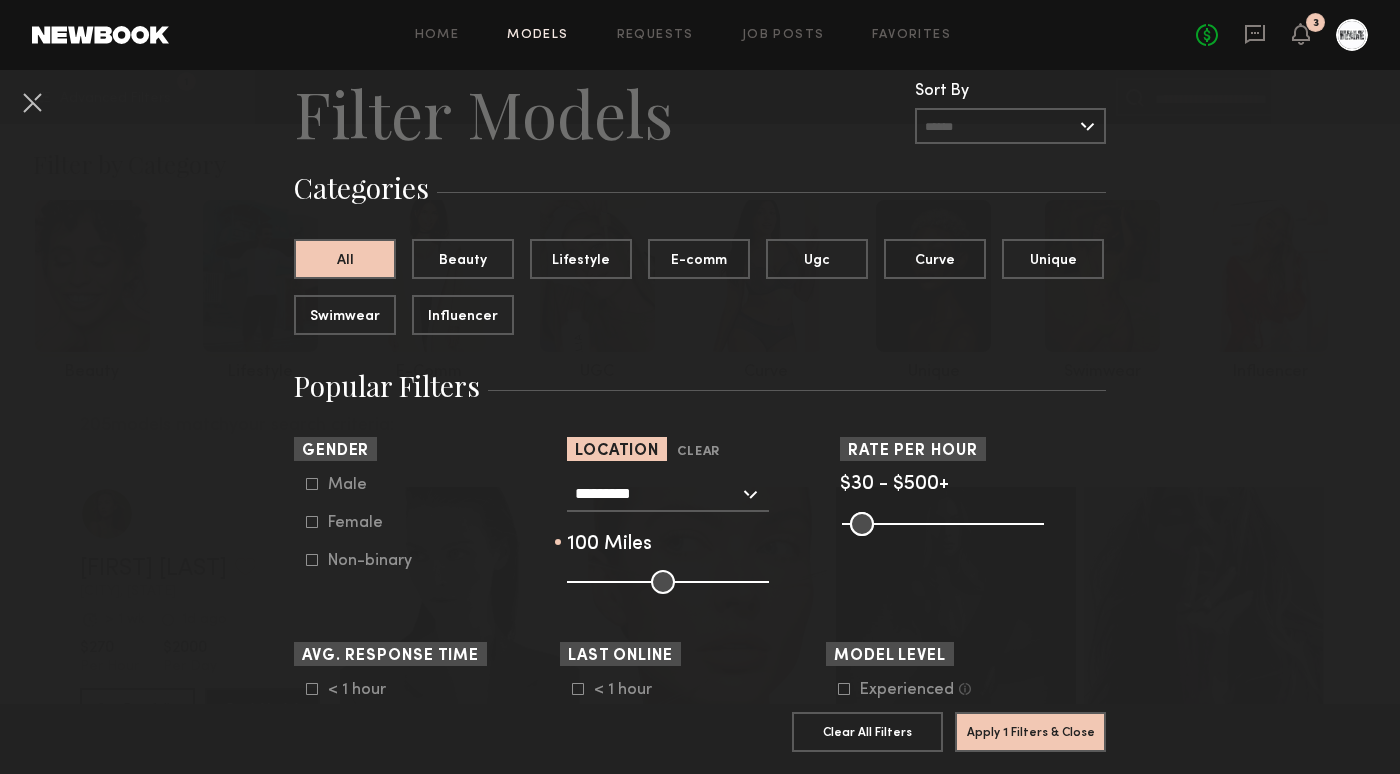 scroll, scrollTop: 0, scrollLeft: 0, axis: both 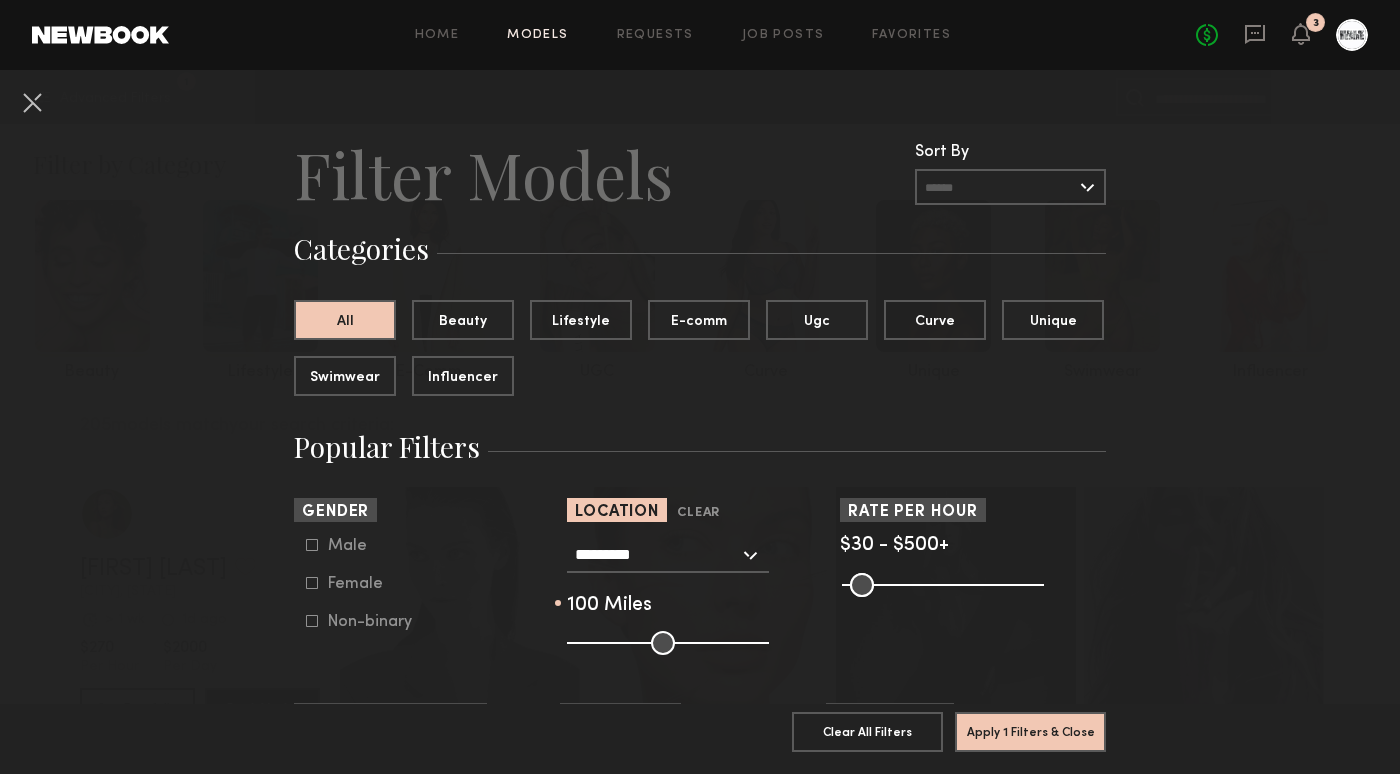 click 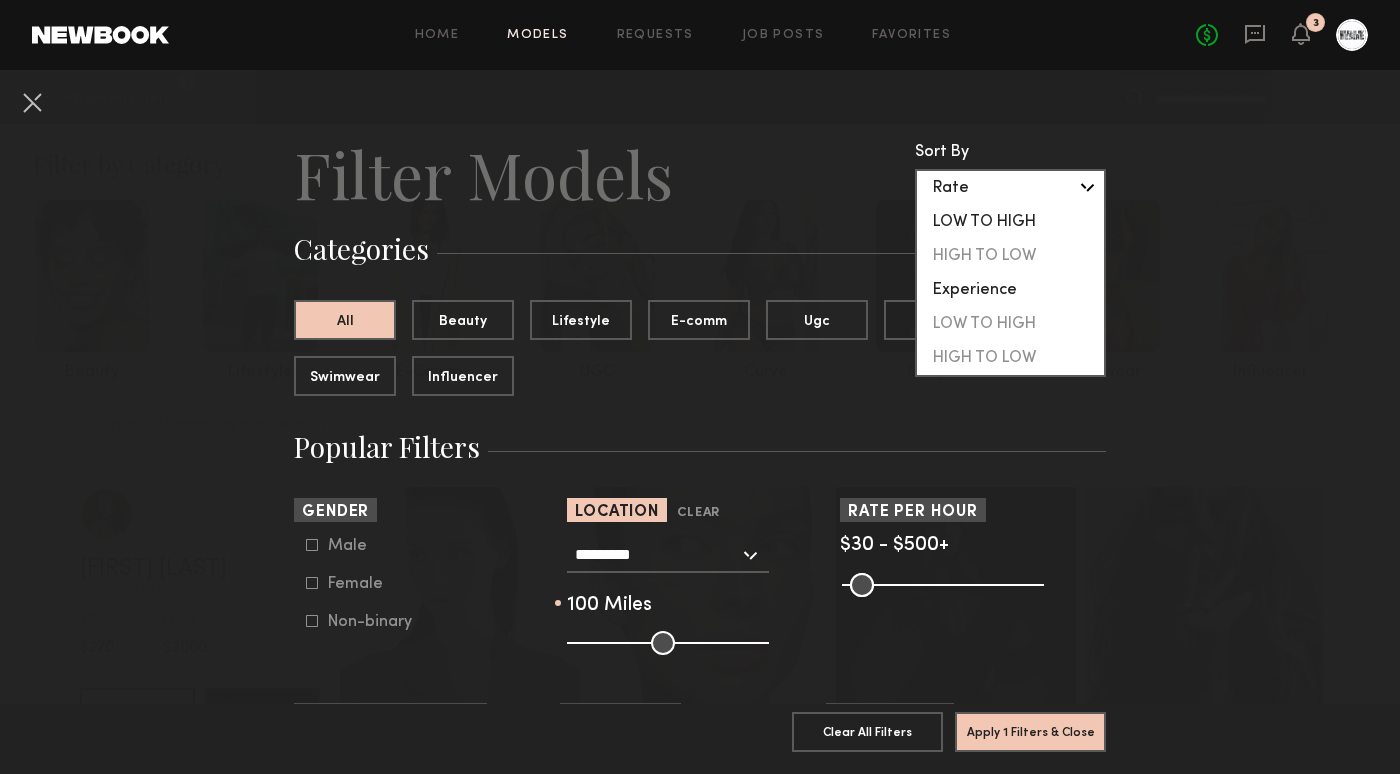 click on "LOW TO HIGH" 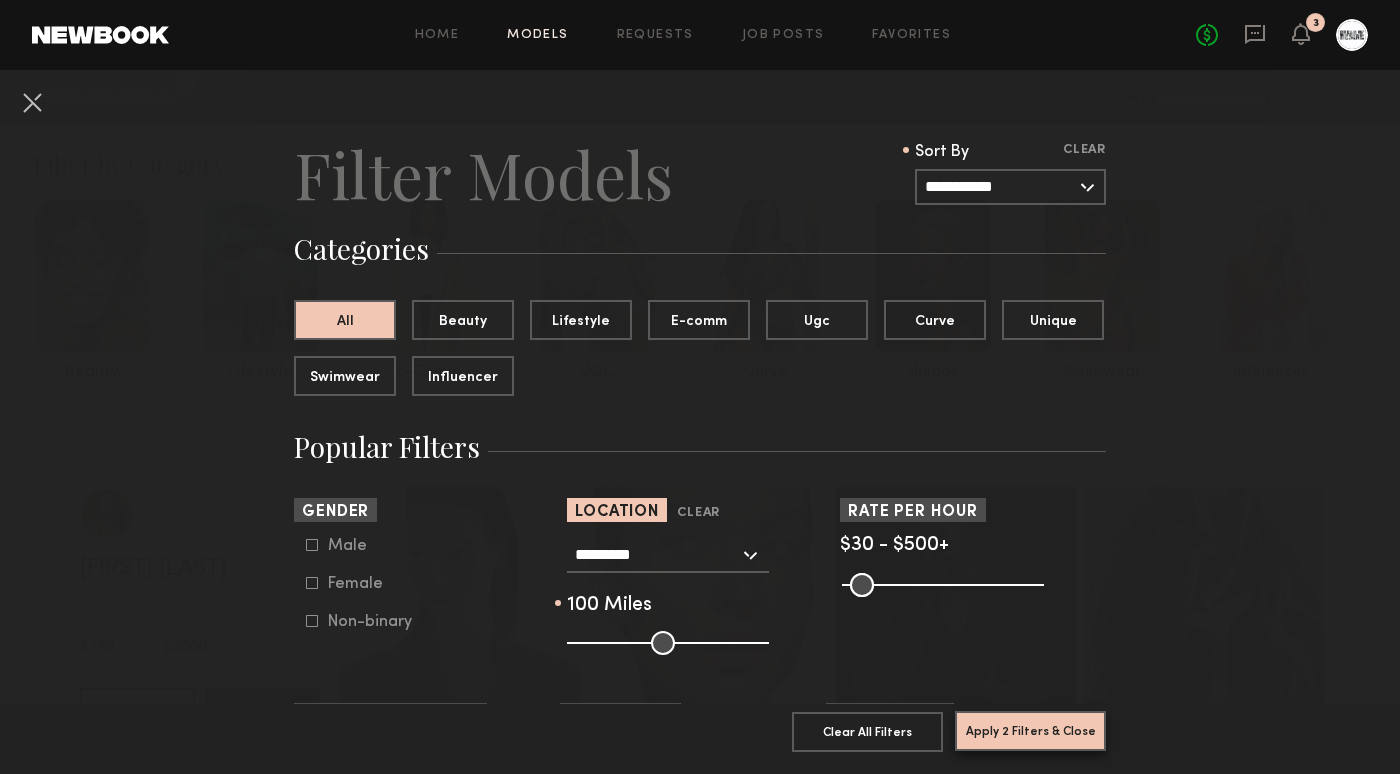 click on "Apply 2 Filters & Close" 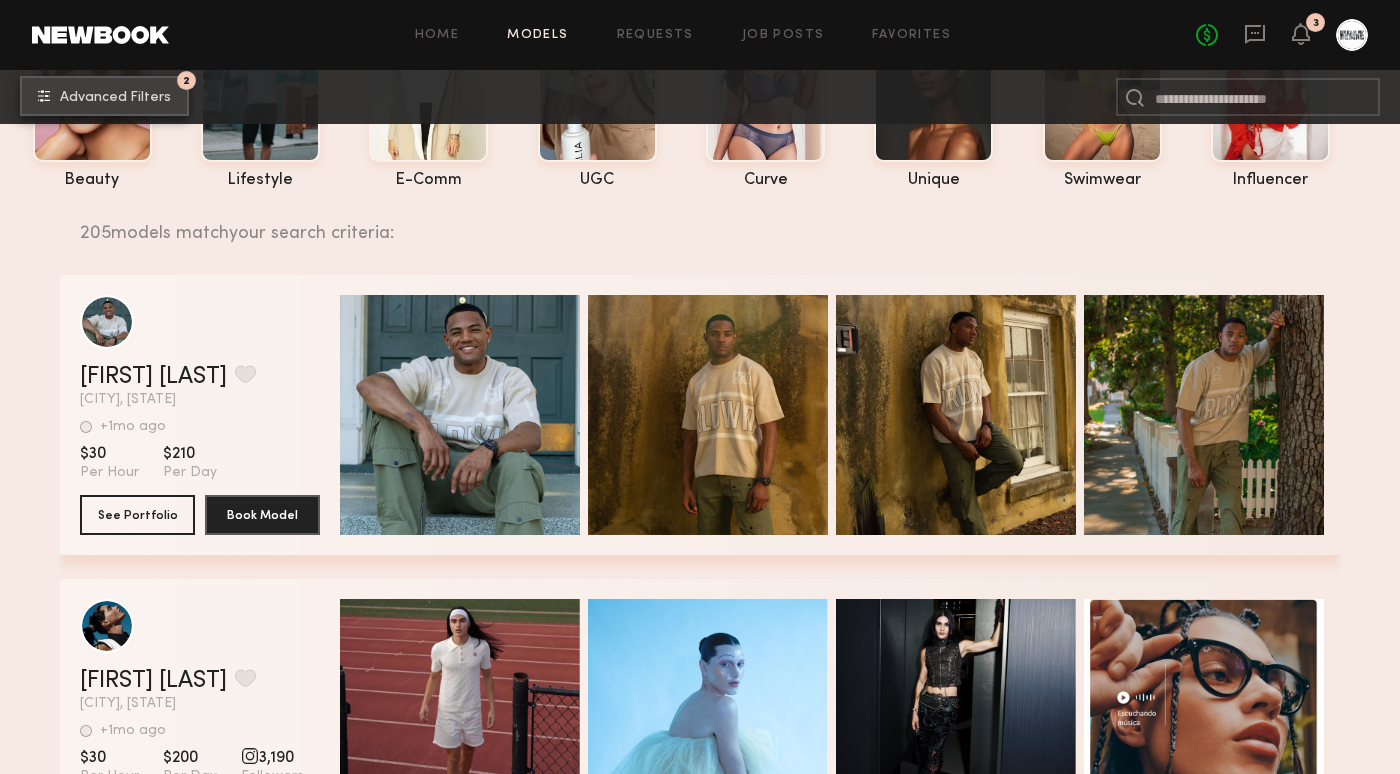 scroll, scrollTop: 193, scrollLeft: 0, axis: vertical 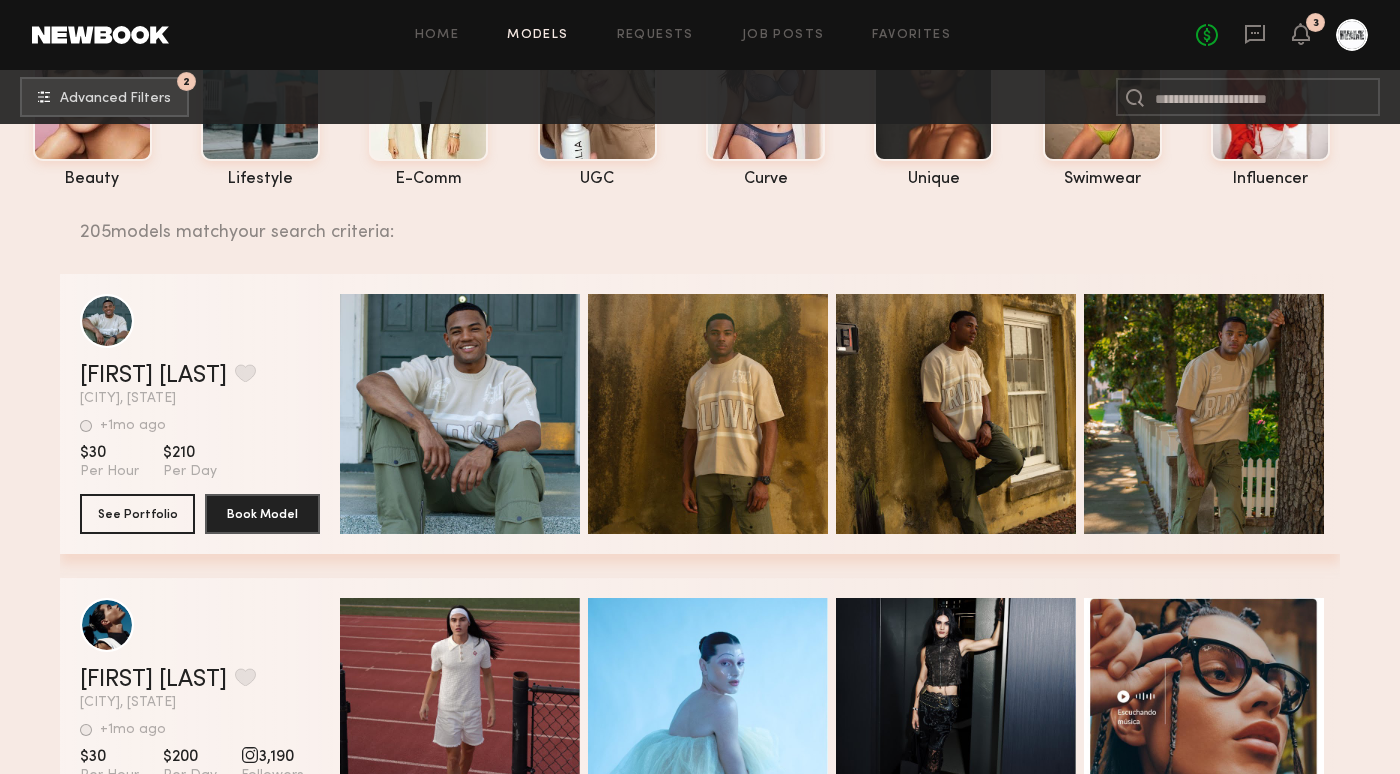 click on "Quick Preview" 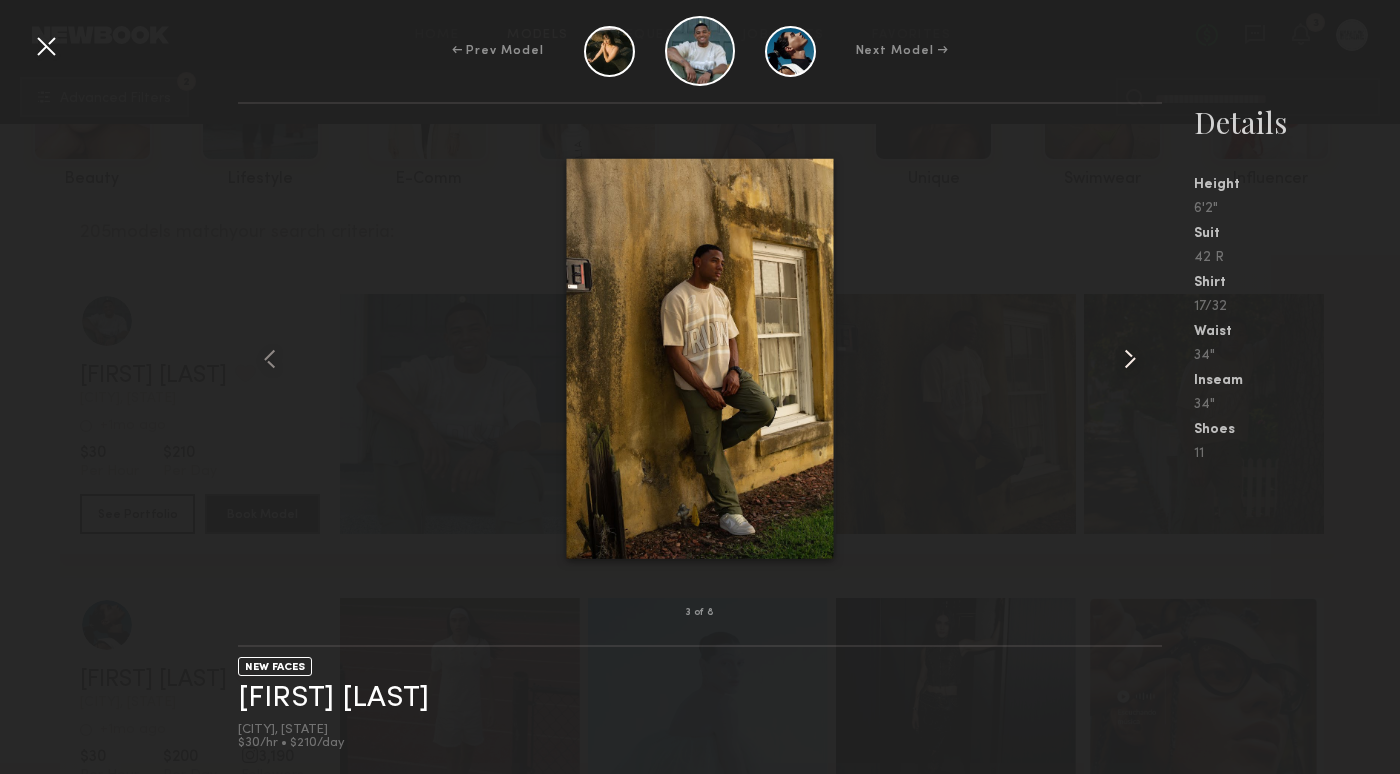 click at bounding box center (1130, 359) 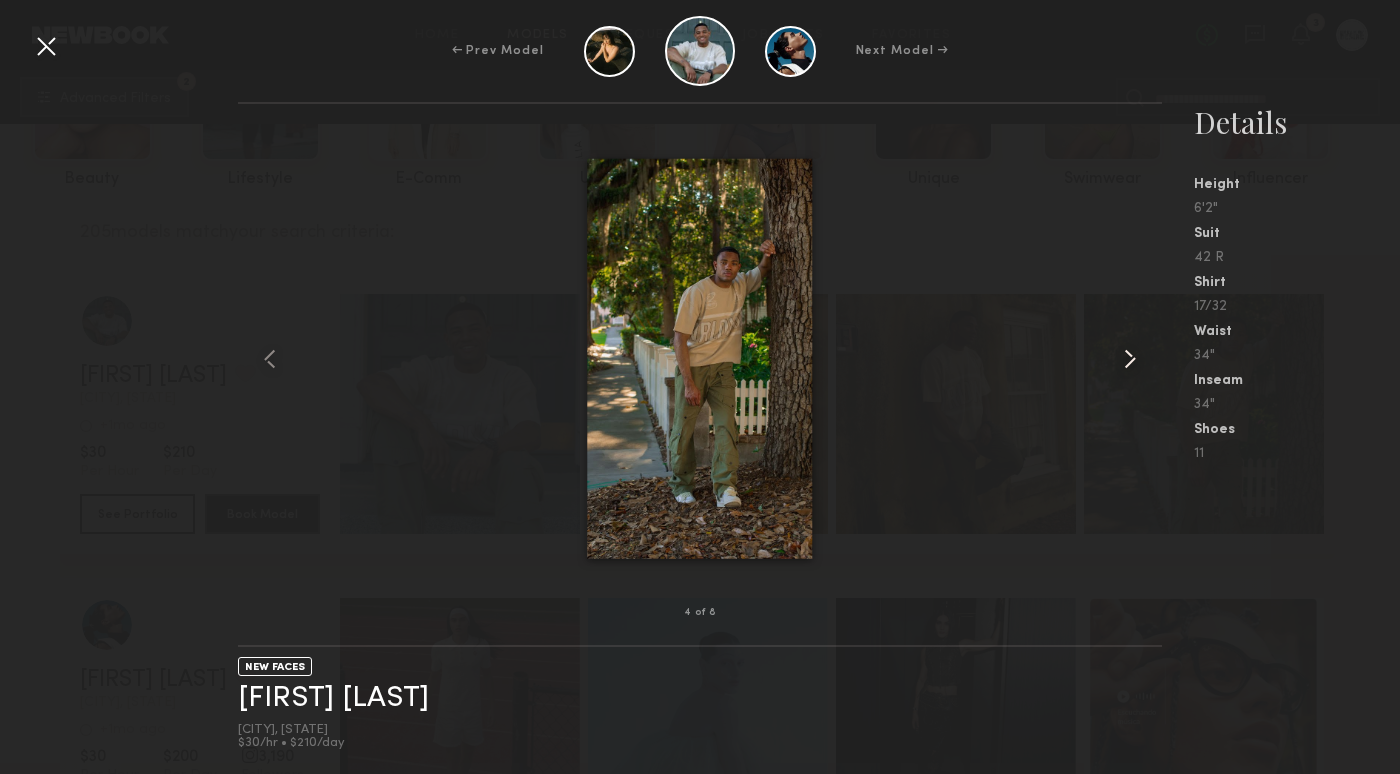 click at bounding box center (1130, 359) 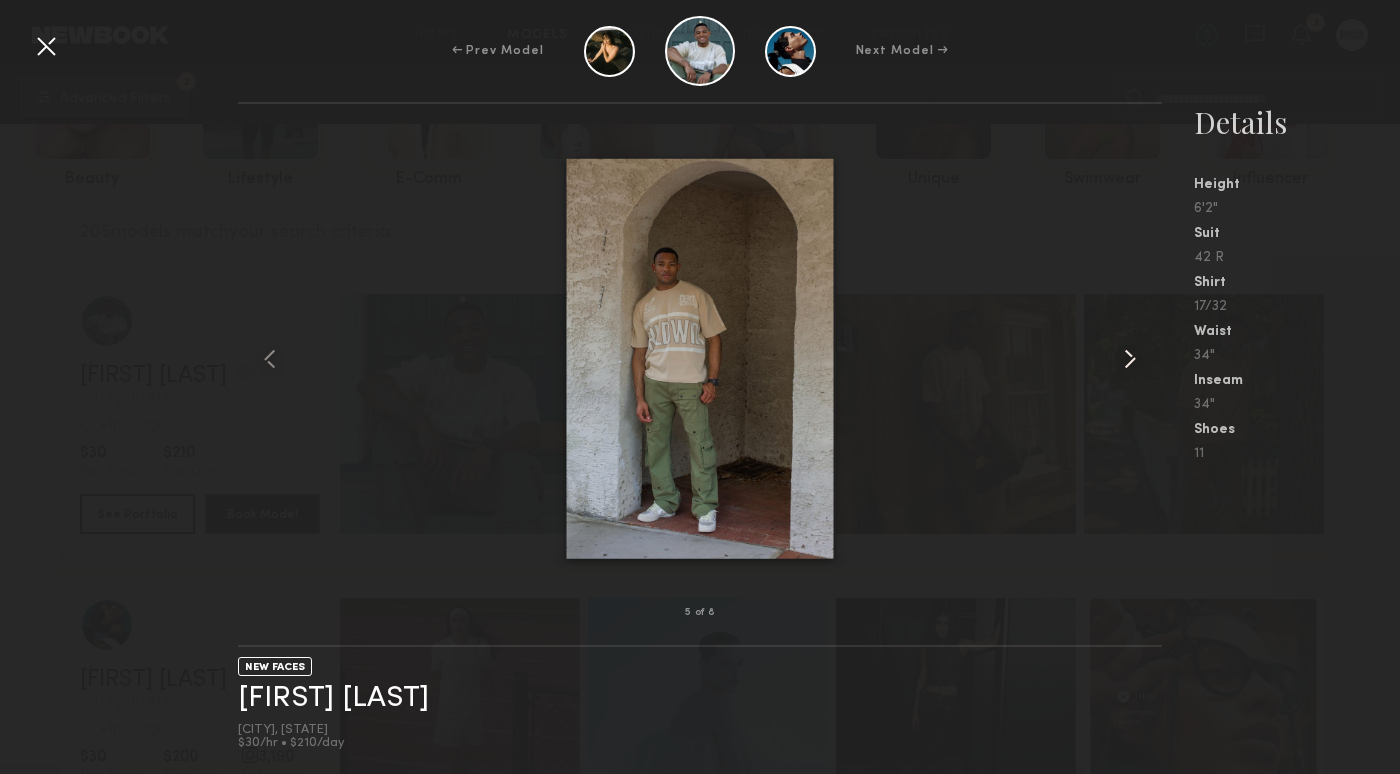 click at bounding box center [1130, 359] 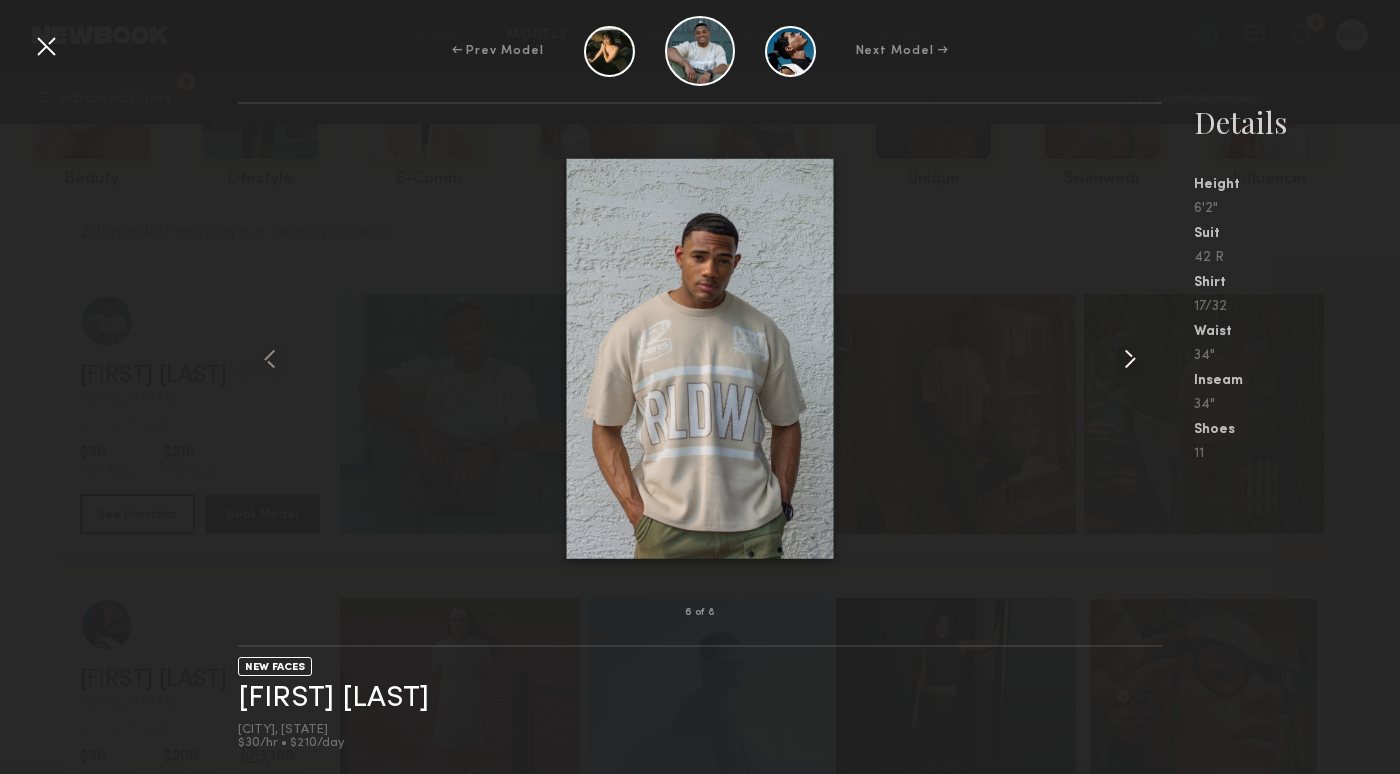 click at bounding box center (1130, 359) 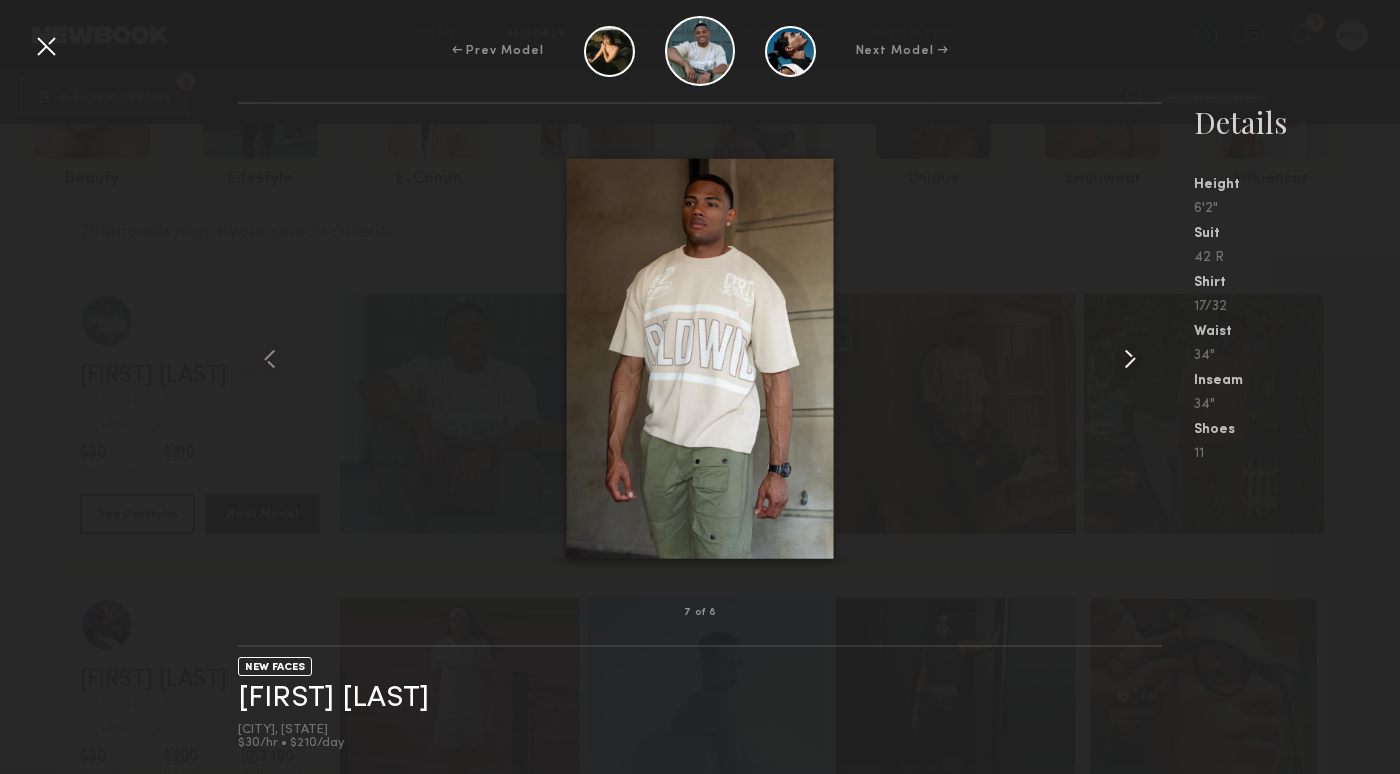 click at bounding box center [1130, 359] 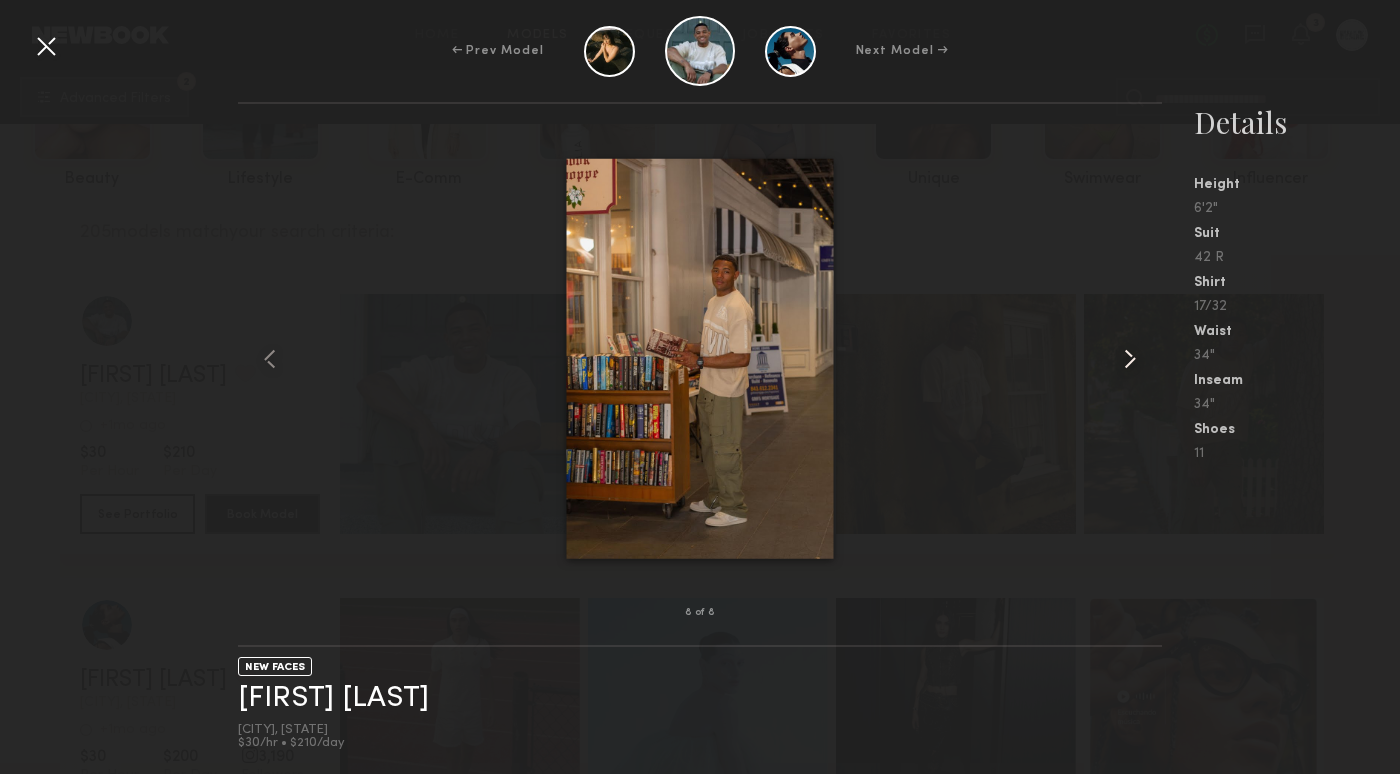 click at bounding box center [1130, 359] 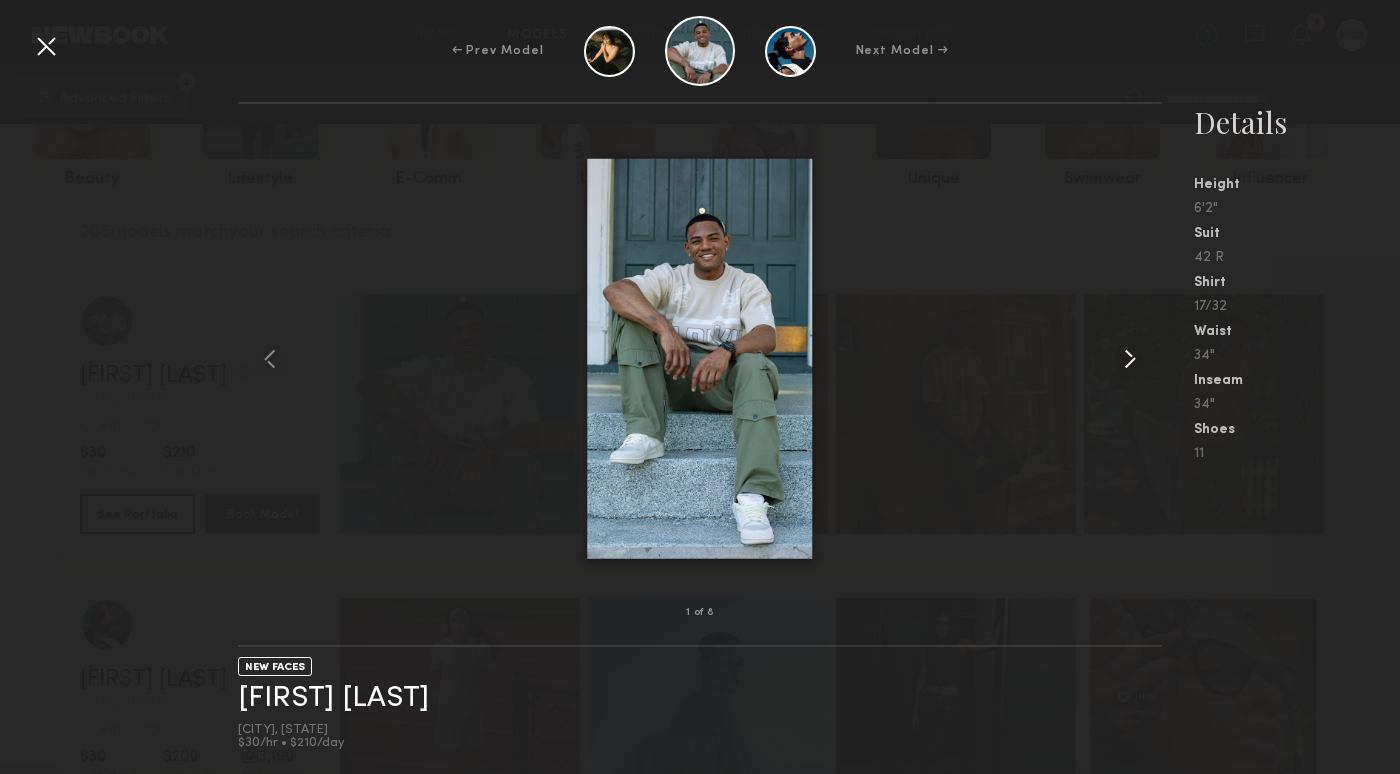 click at bounding box center [1130, 359] 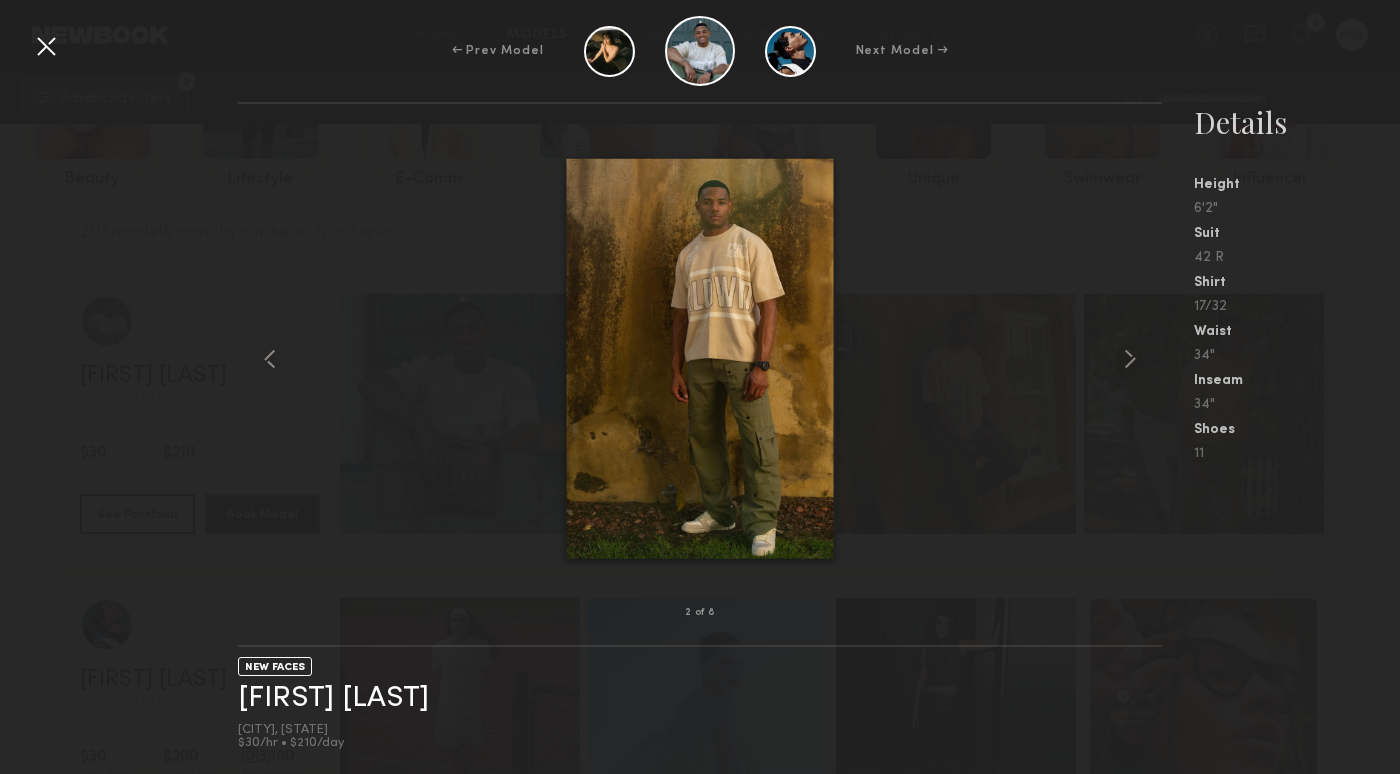 click on "2 of 8" at bounding box center (700, 613) 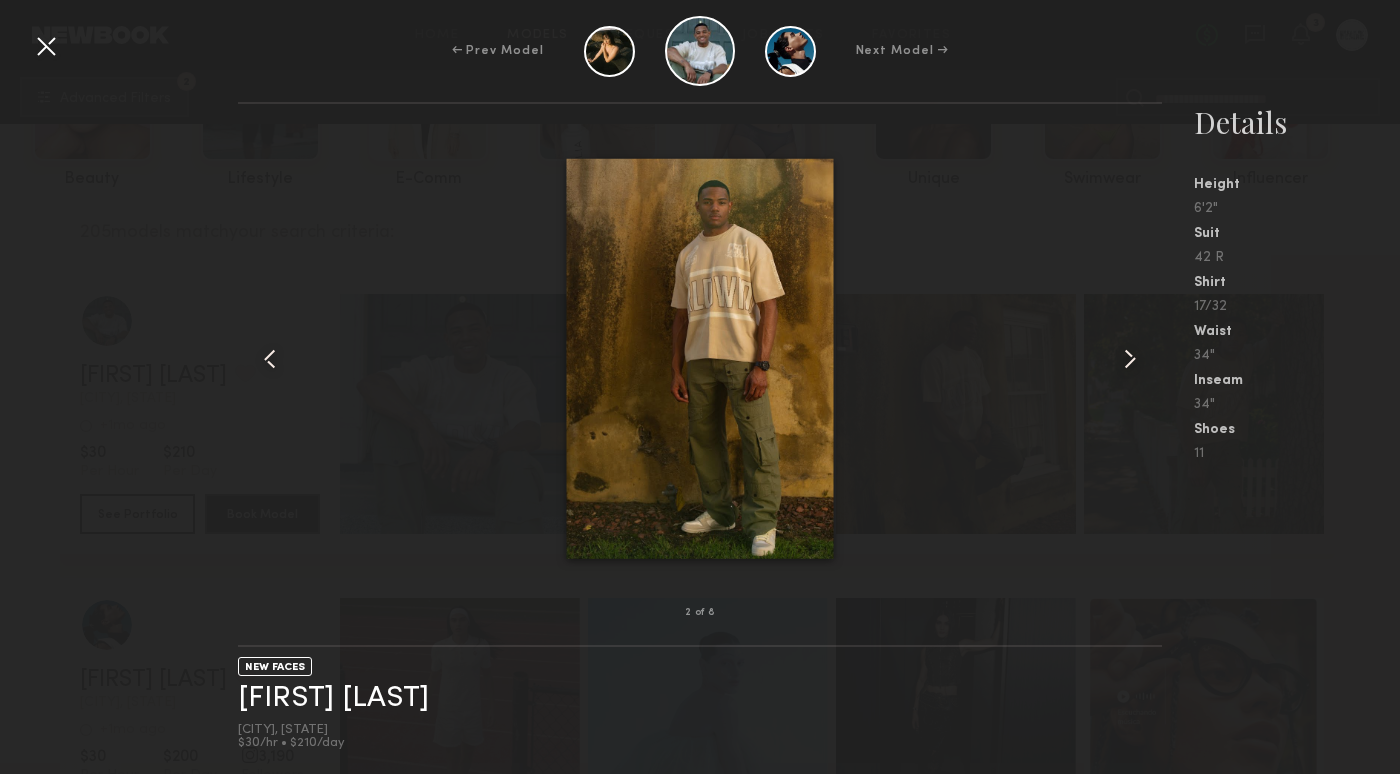 click on "NEW FACES [FIRST] [LAST]  [CITY], [STATE]   $30/hr • $210/day" 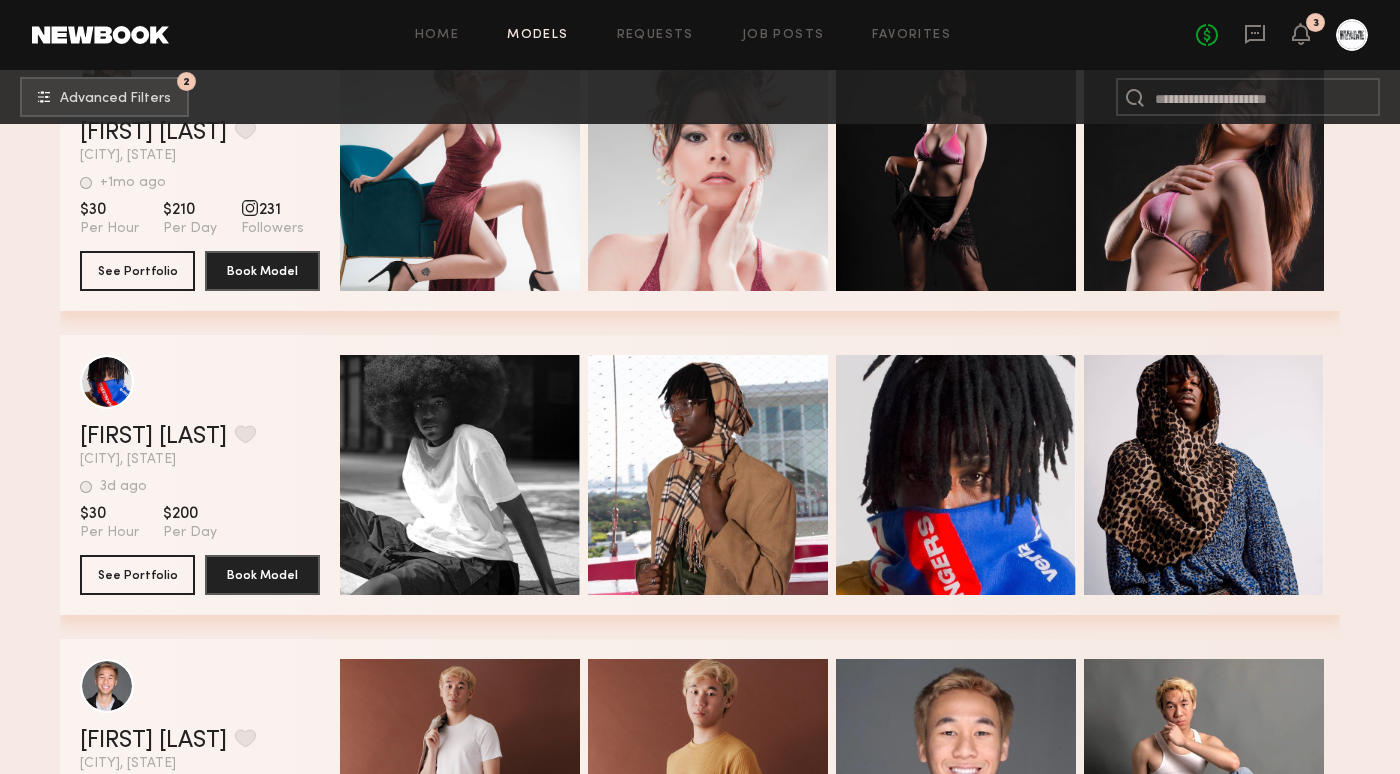 scroll, scrollTop: 1957, scrollLeft: 0, axis: vertical 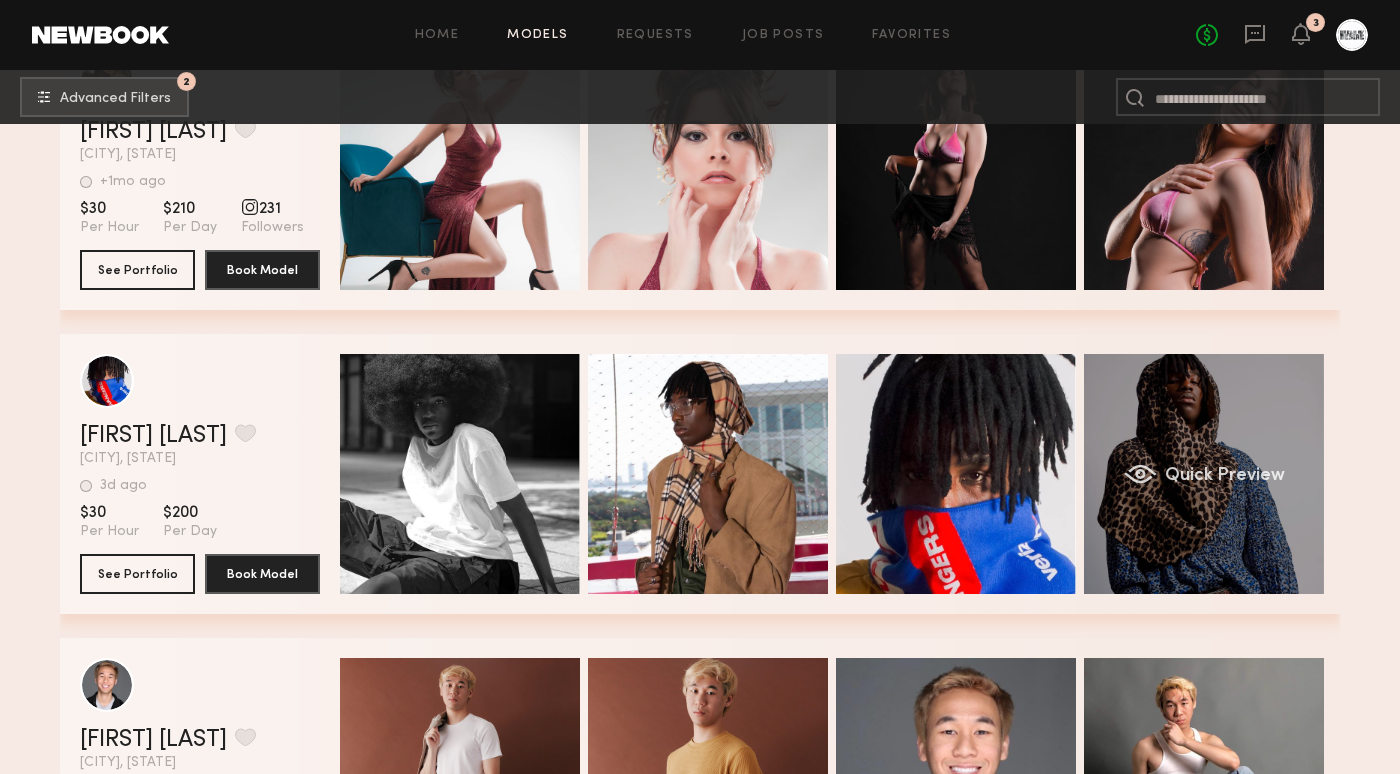 click on "Quick Preview" 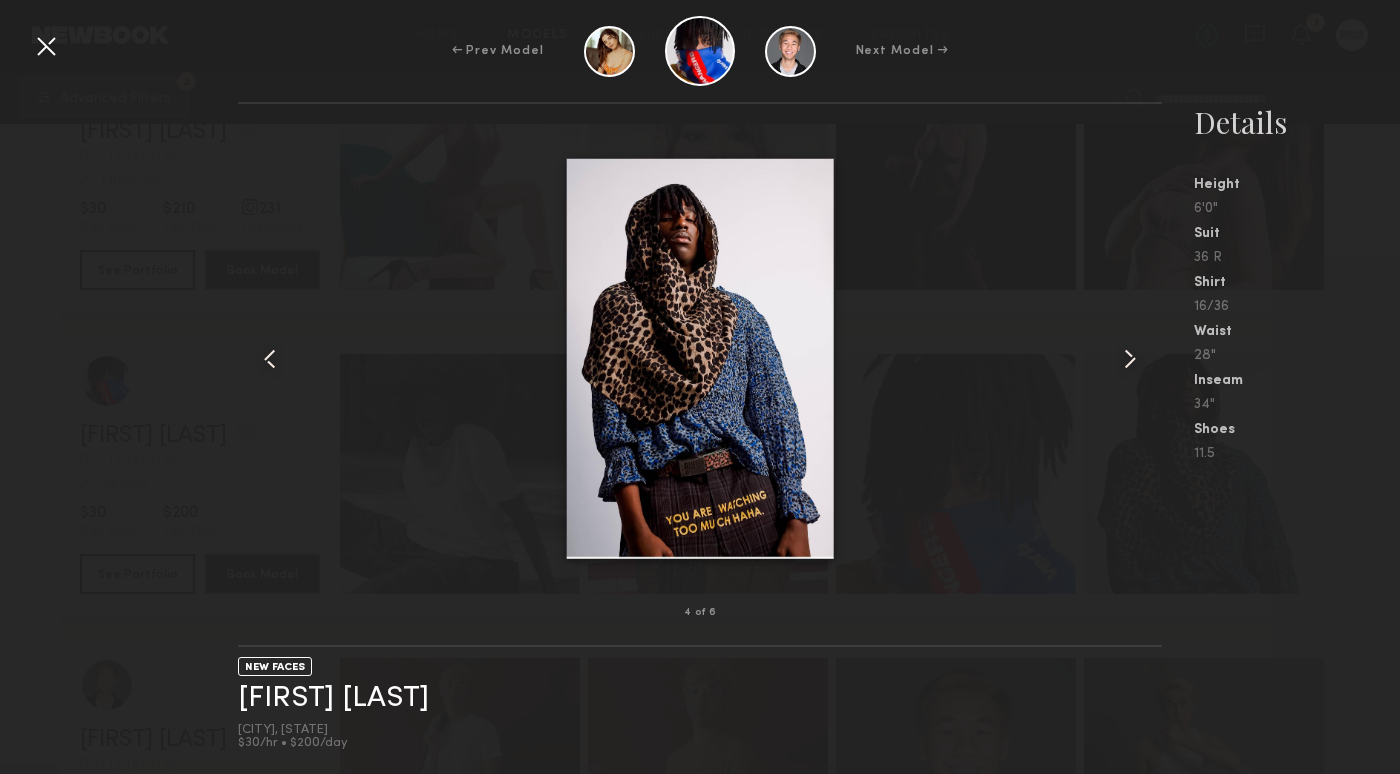 click at bounding box center [1130, 359] 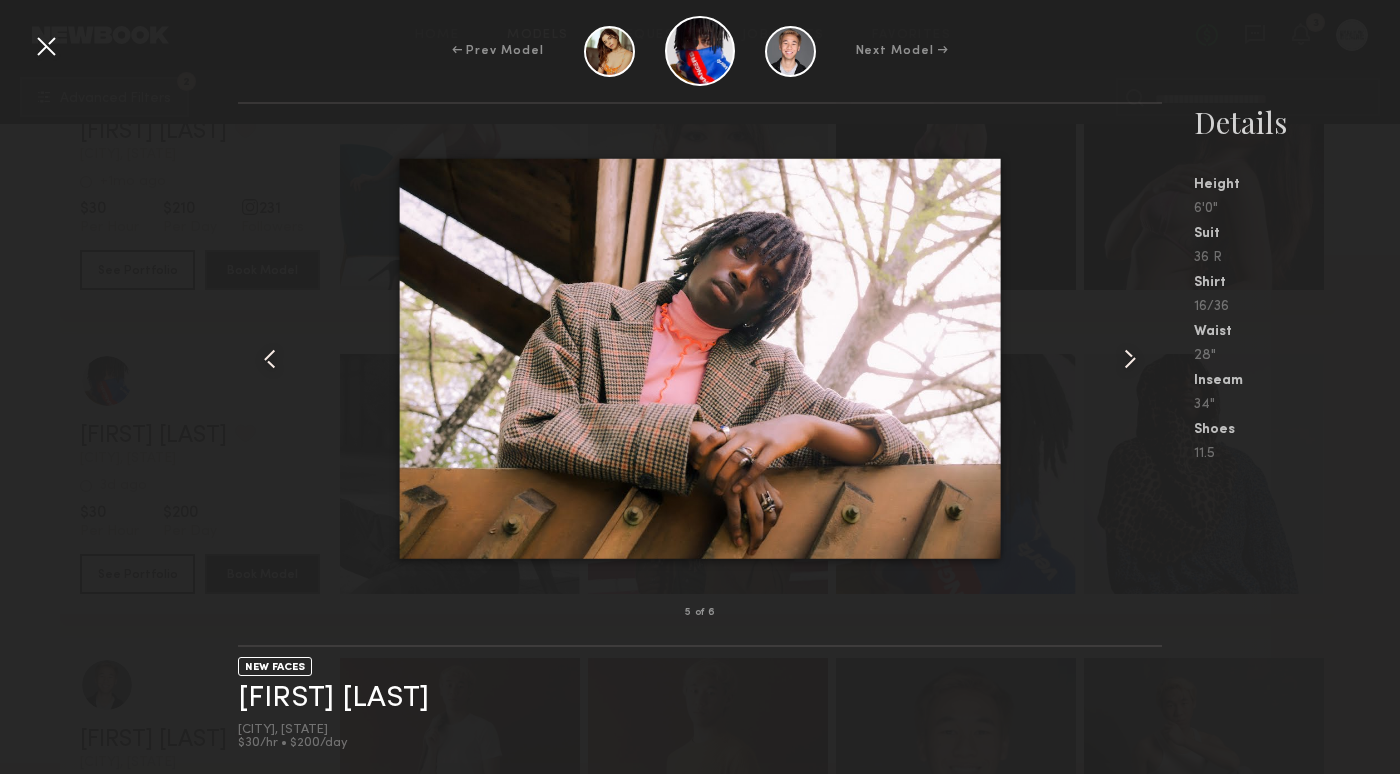 click at bounding box center (1130, 359) 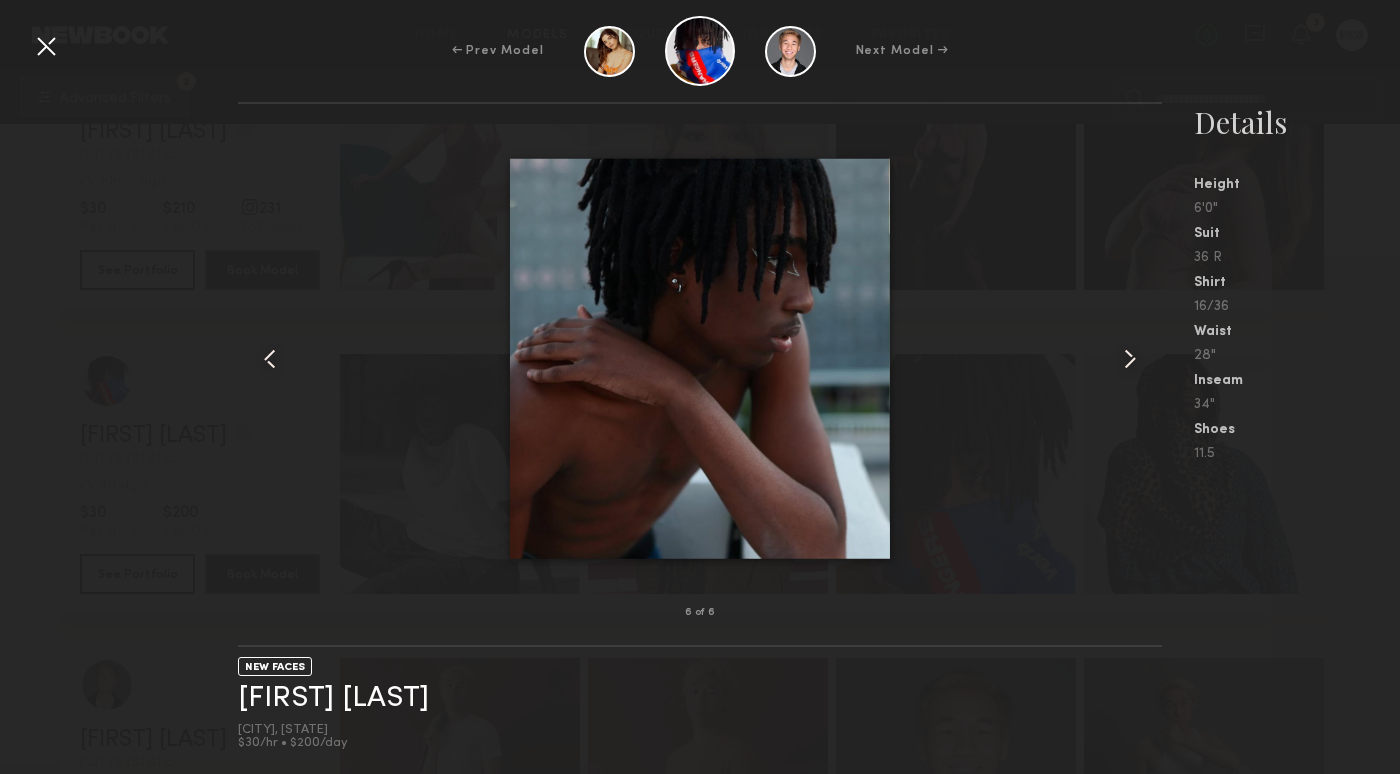 click at bounding box center [1130, 359] 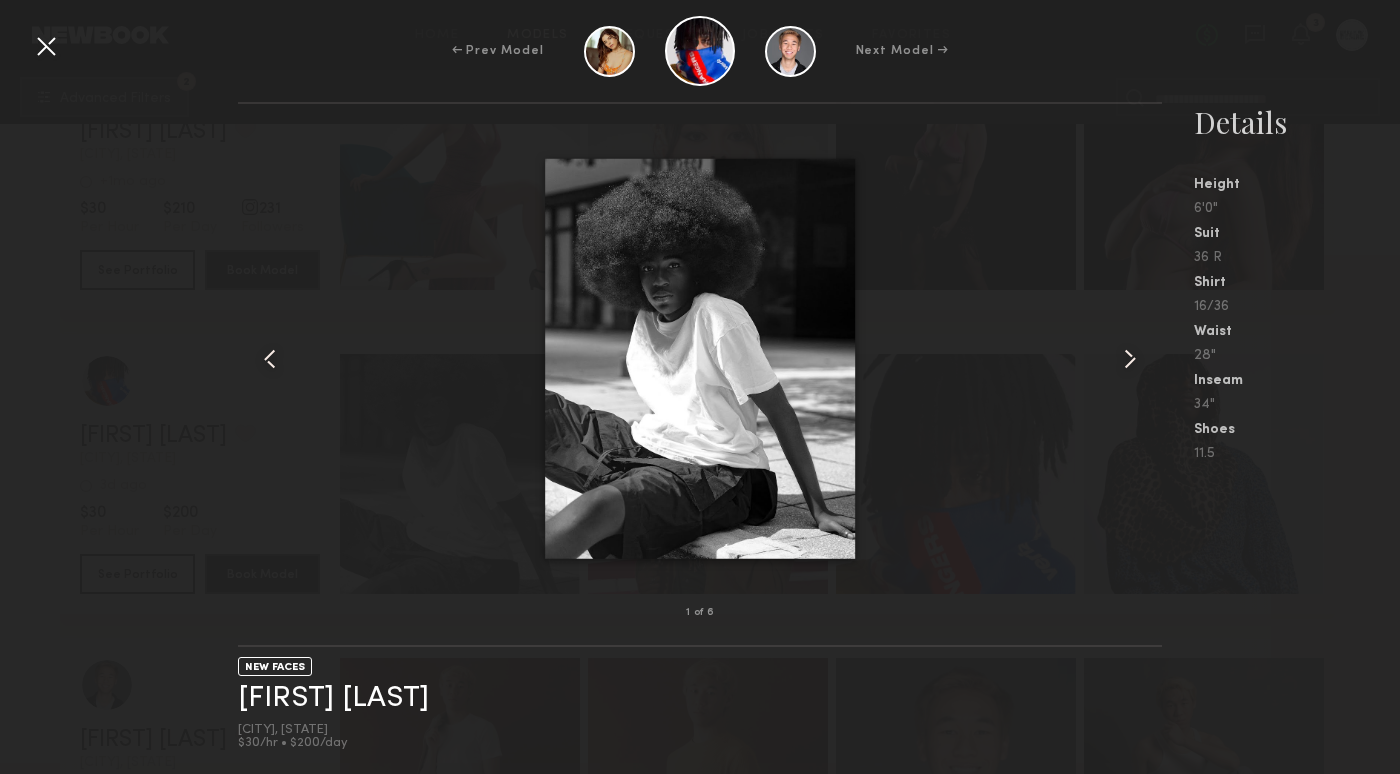 click at bounding box center (1130, 359) 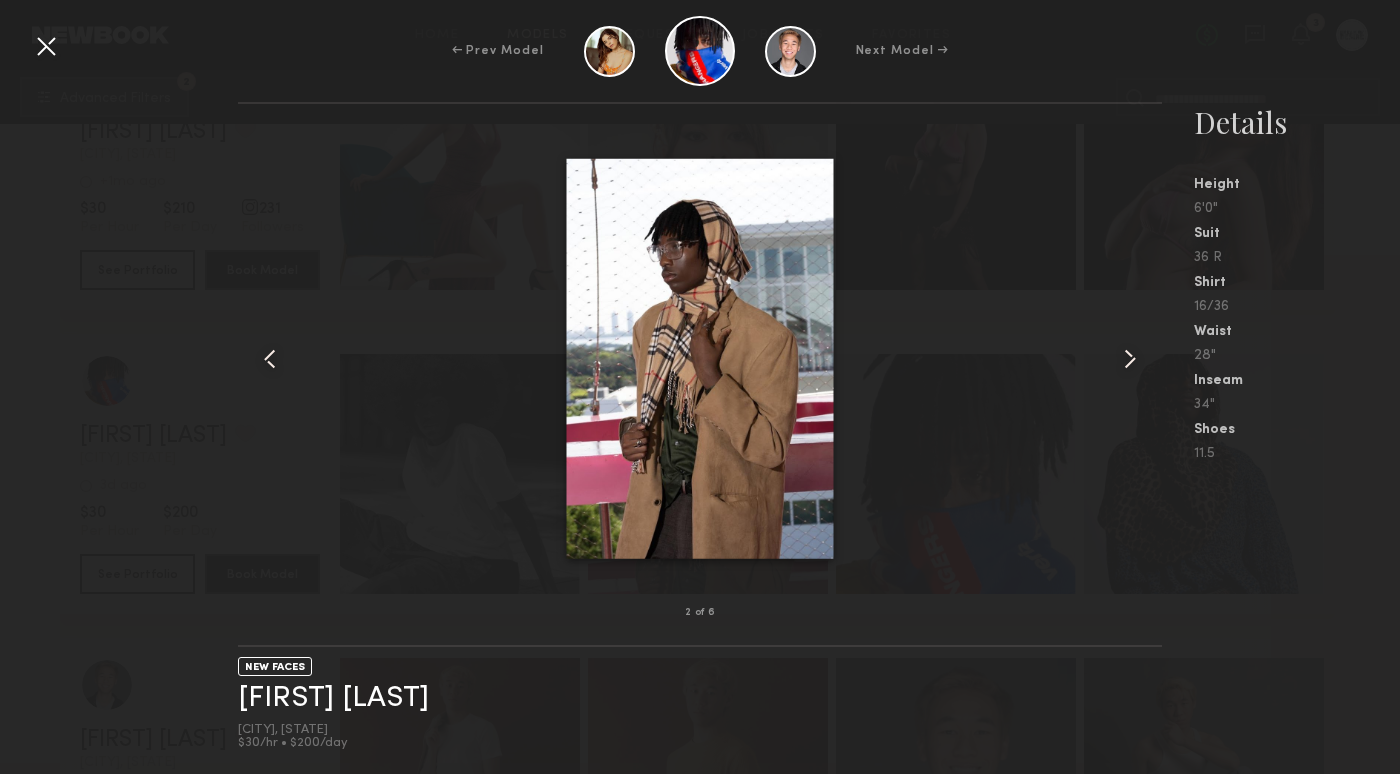 click at bounding box center [1130, 359] 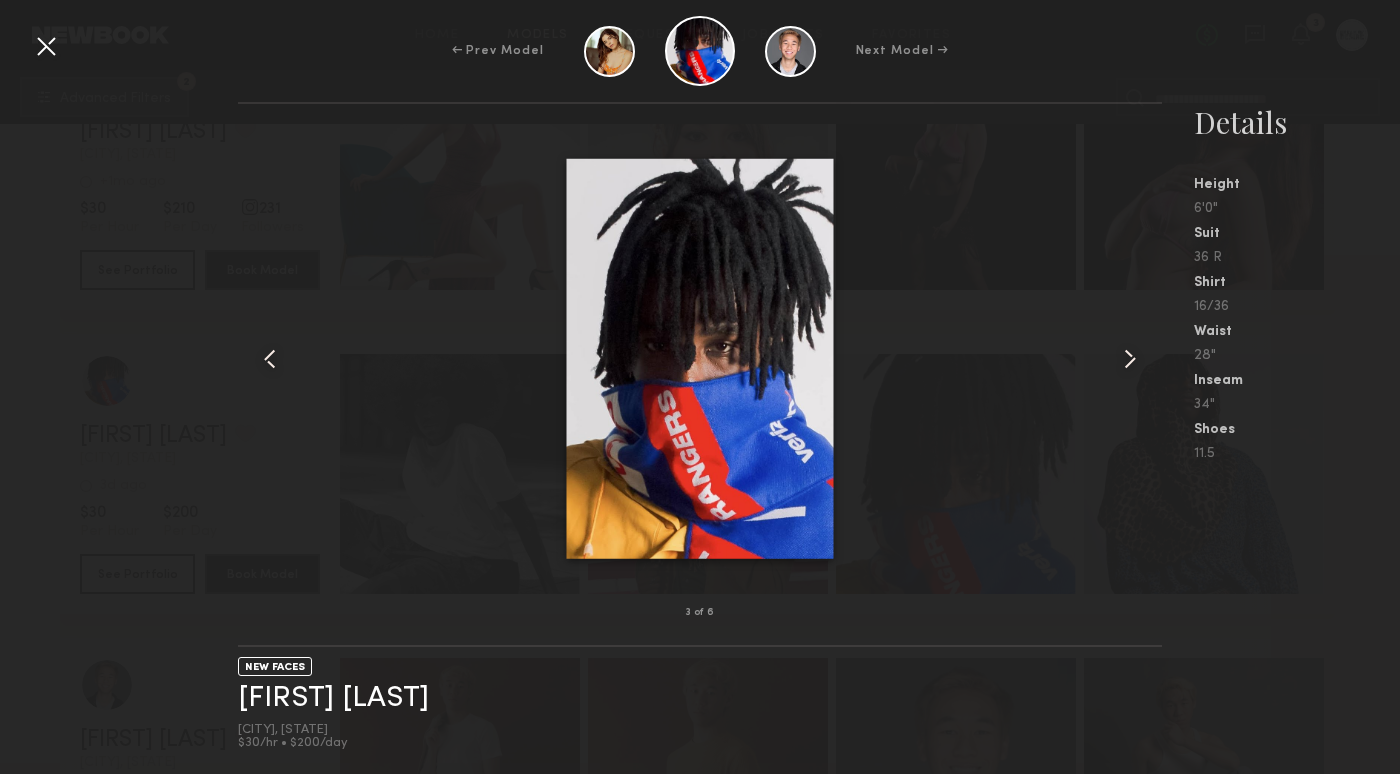 click at bounding box center [1130, 359] 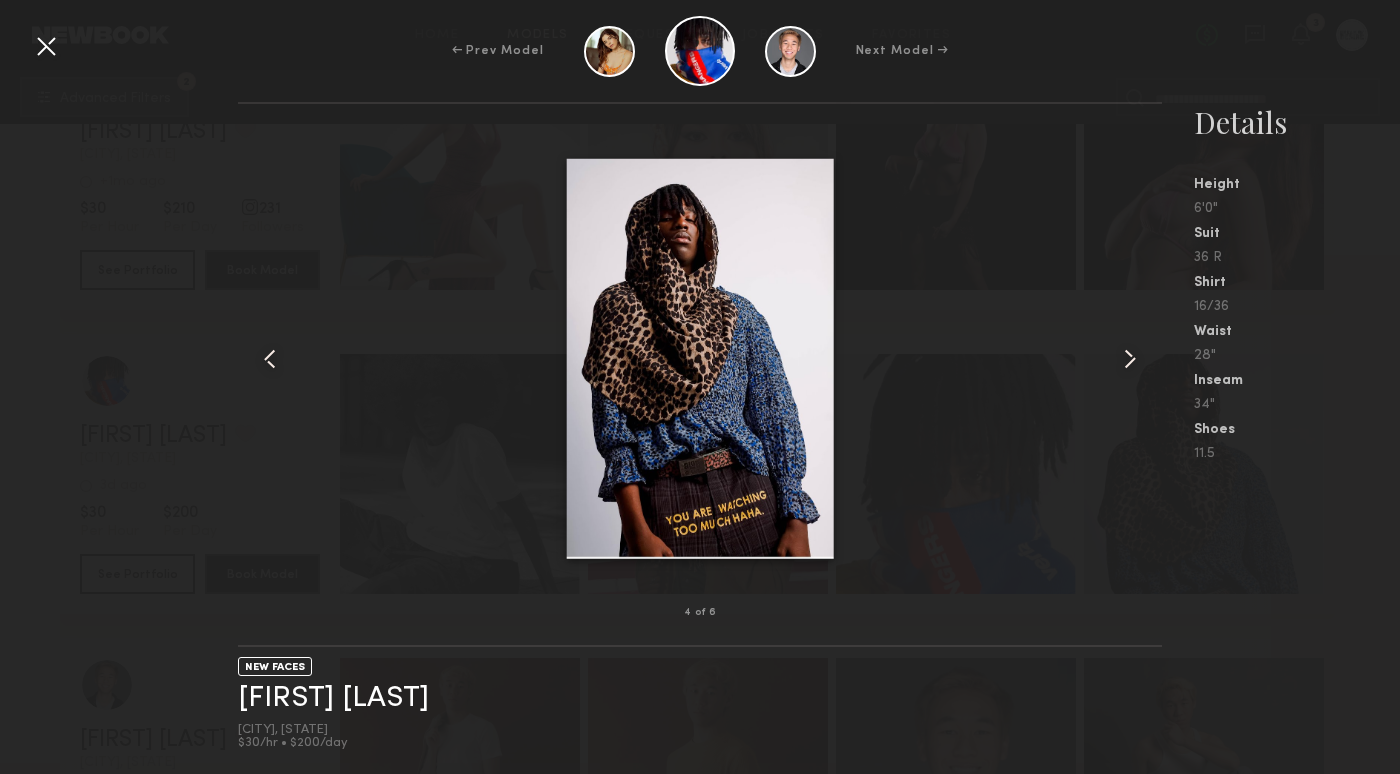 click at bounding box center (1130, 359) 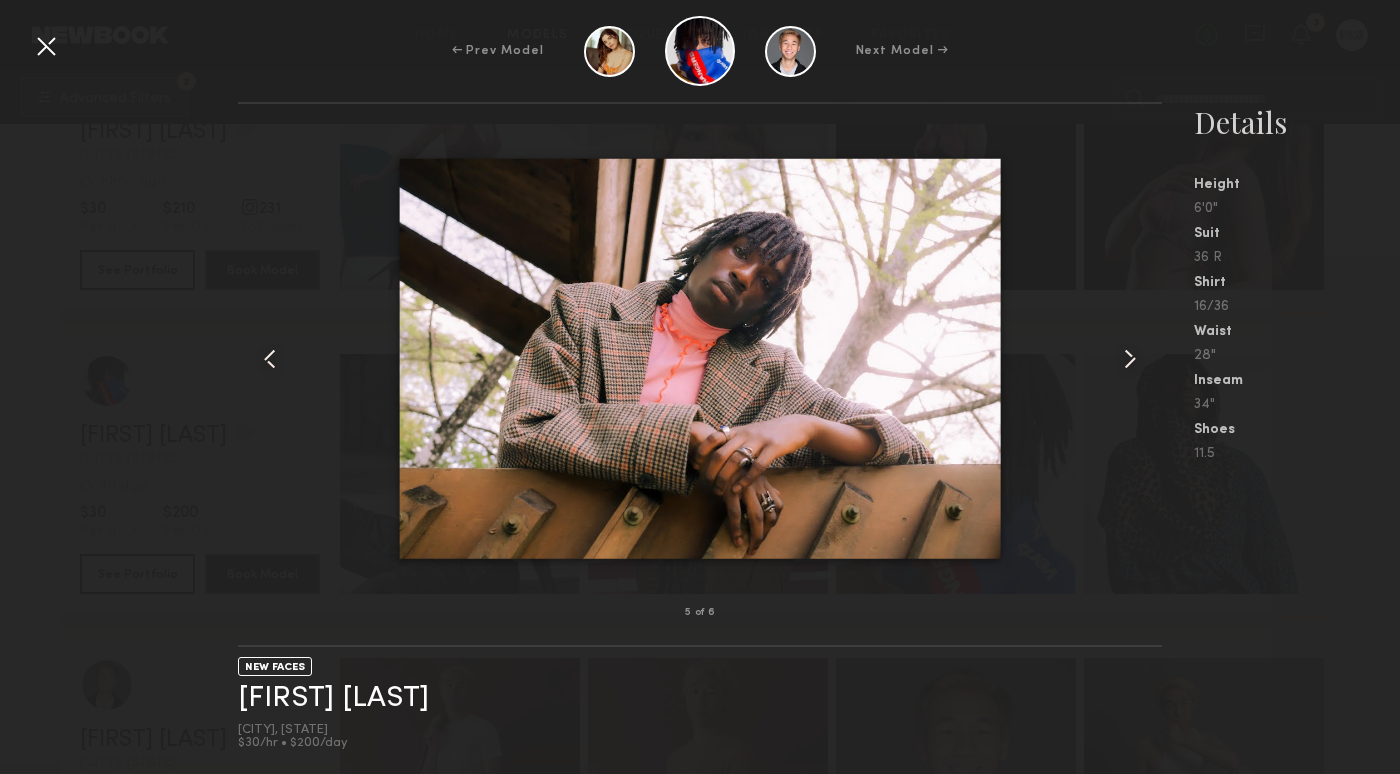 click at bounding box center (1130, 359) 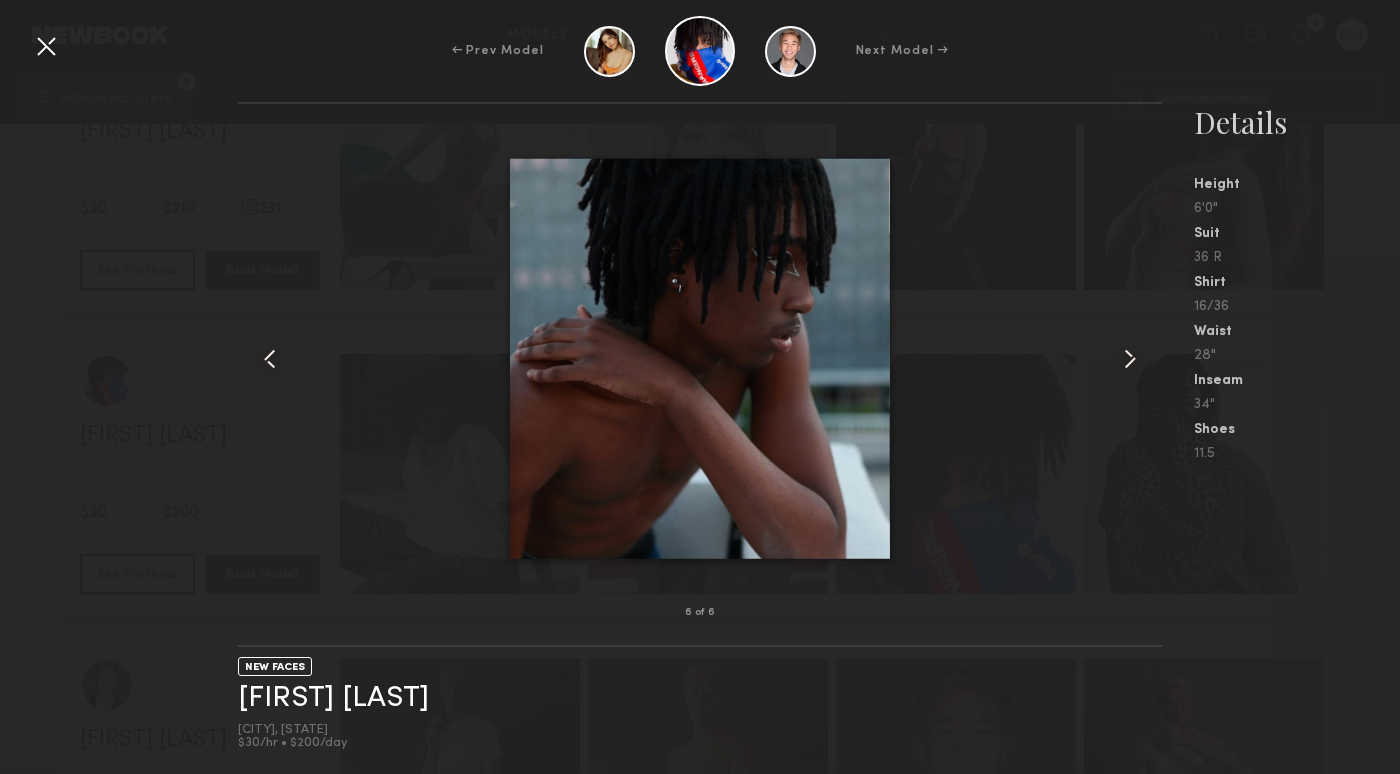 click at bounding box center [1130, 359] 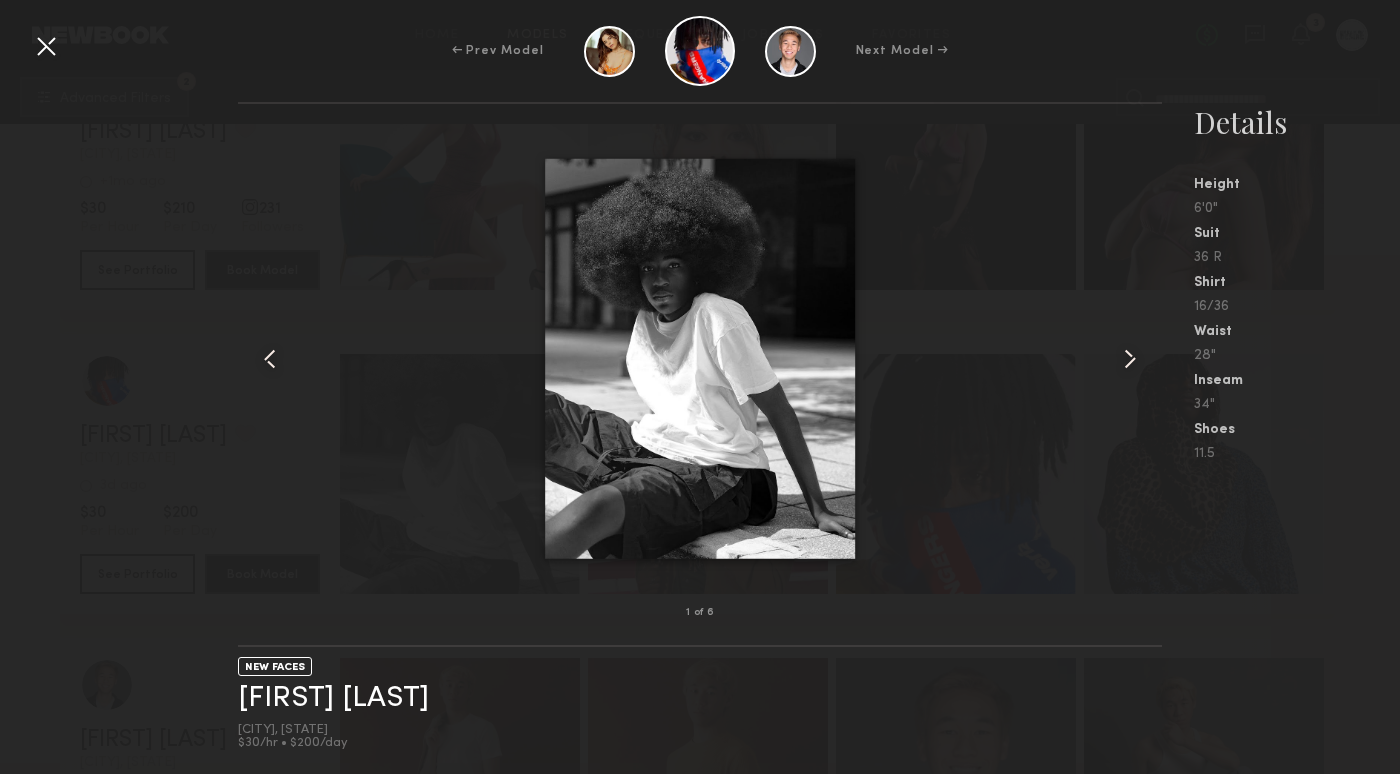 click at bounding box center (1130, 359) 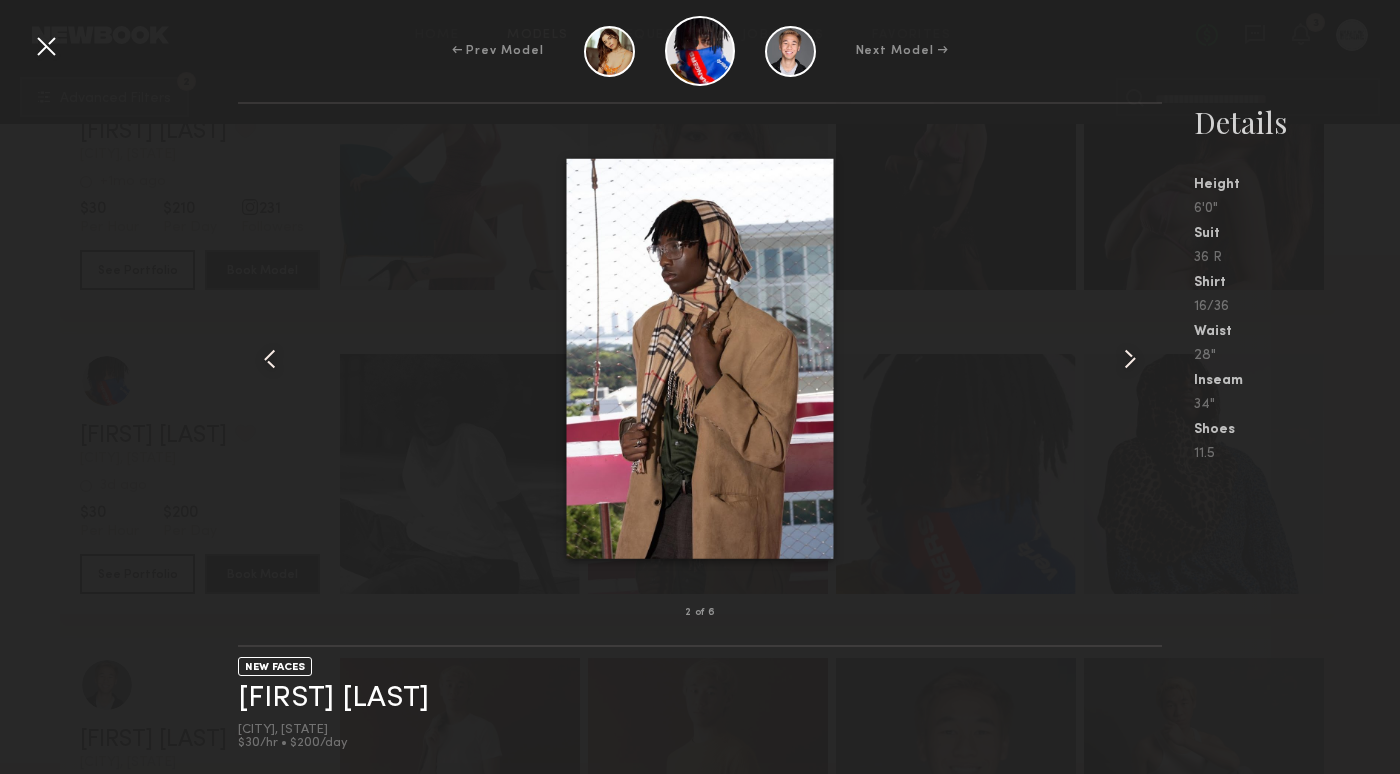 click at bounding box center (1130, 359) 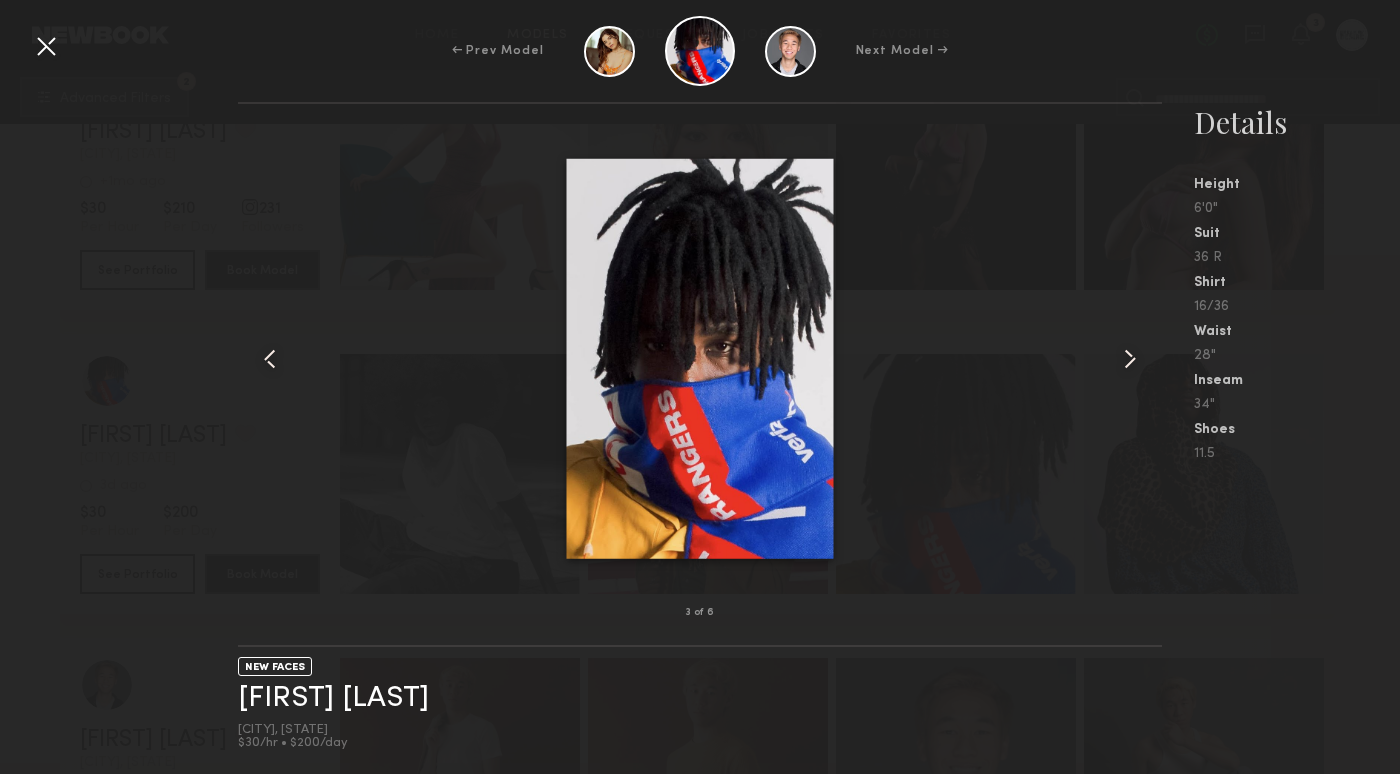 click at bounding box center [1130, 359] 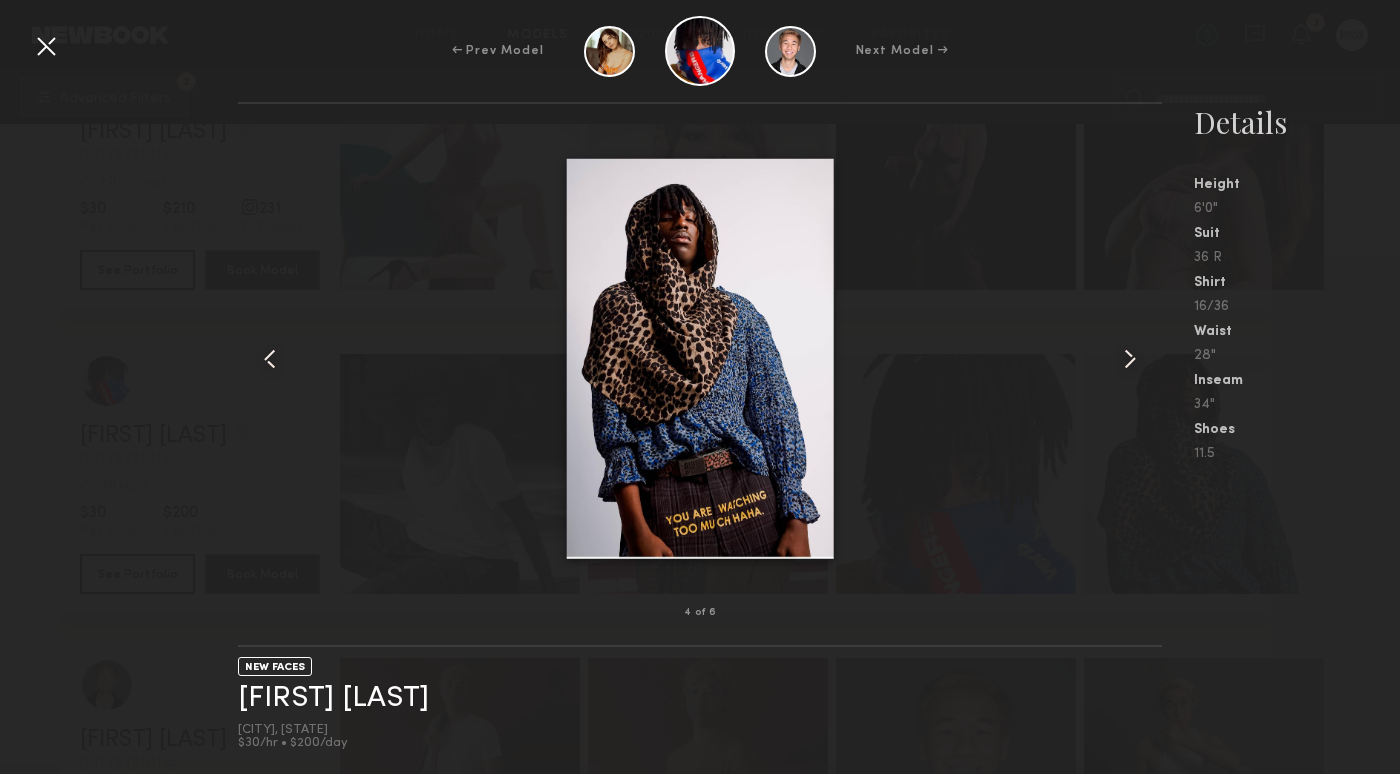 click at bounding box center (1130, 359) 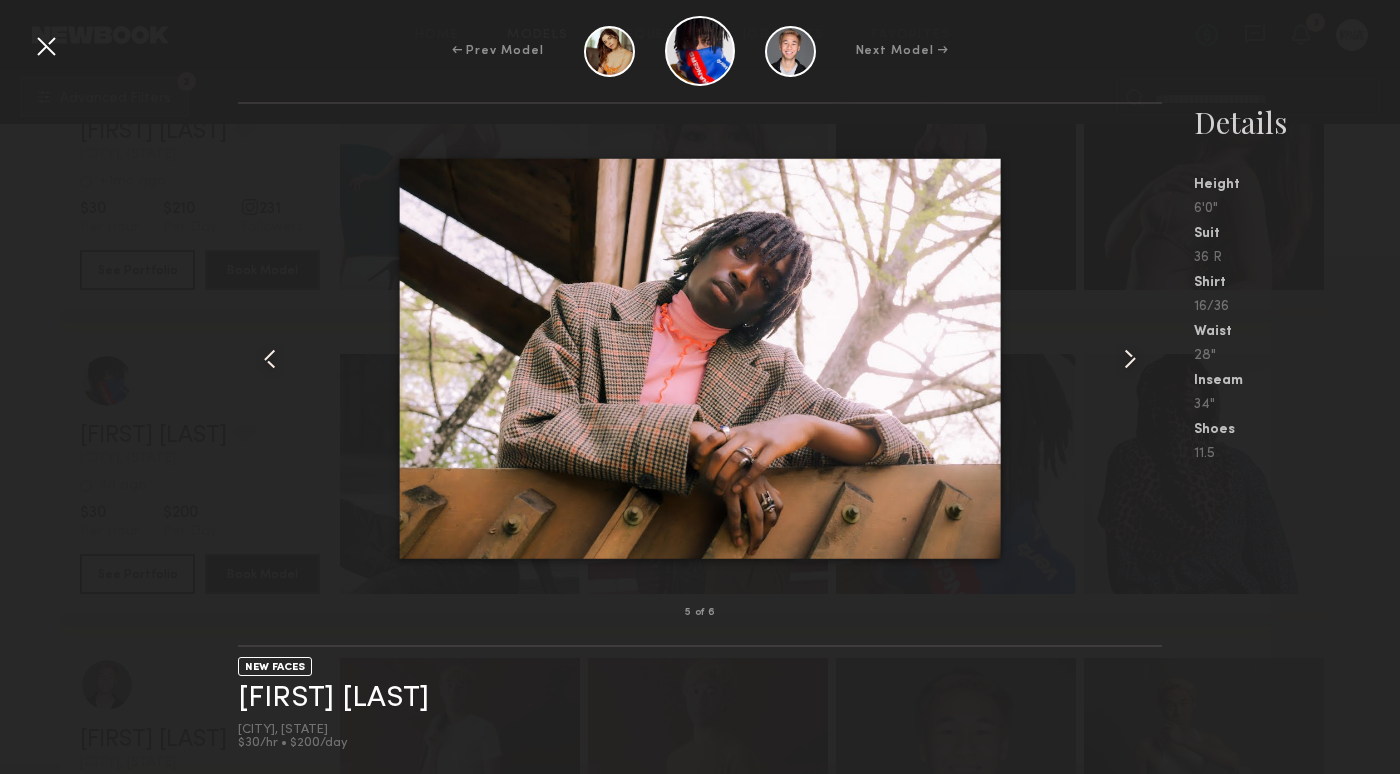 click at bounding box center [270, 359] 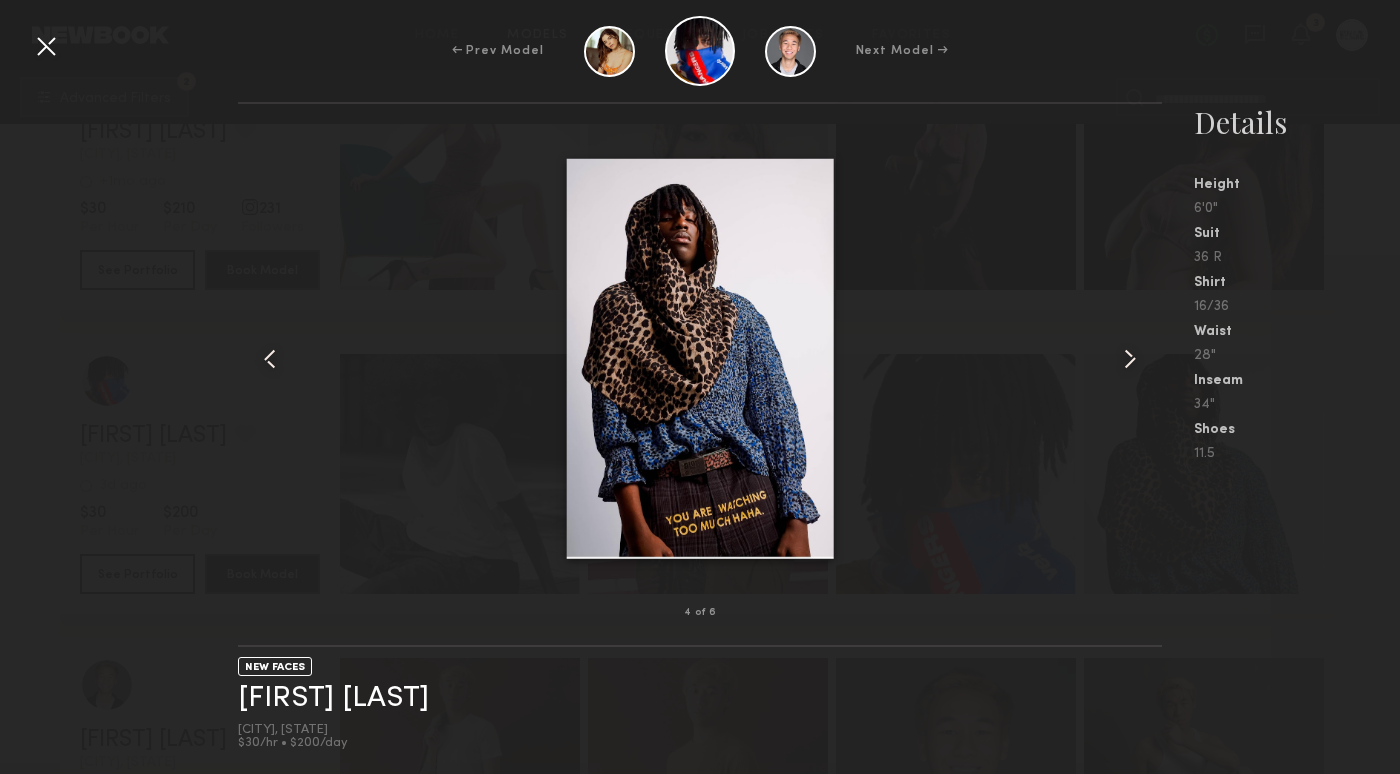 click at bounding box center (700, 358) 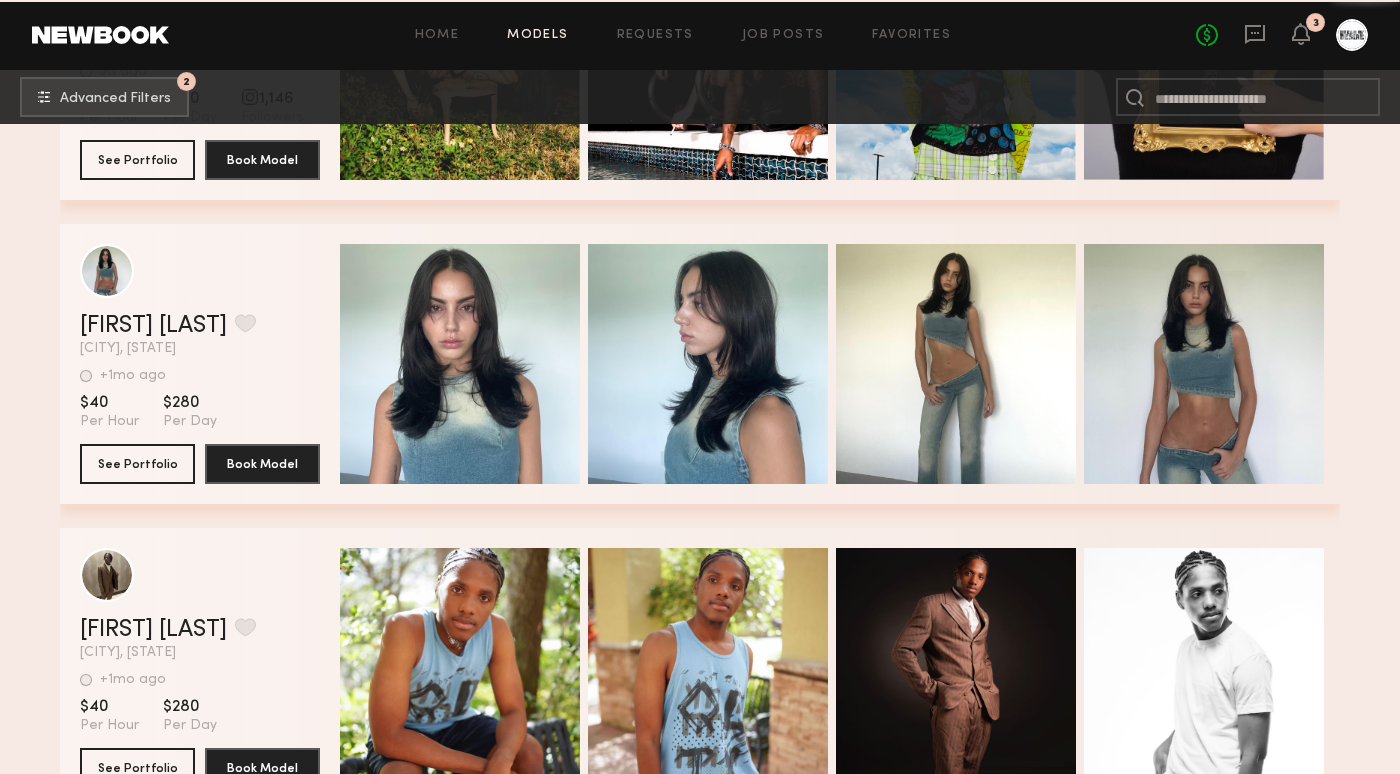 scroll, scrollTop: 2990, scrollLeft: 0, axis: vertical 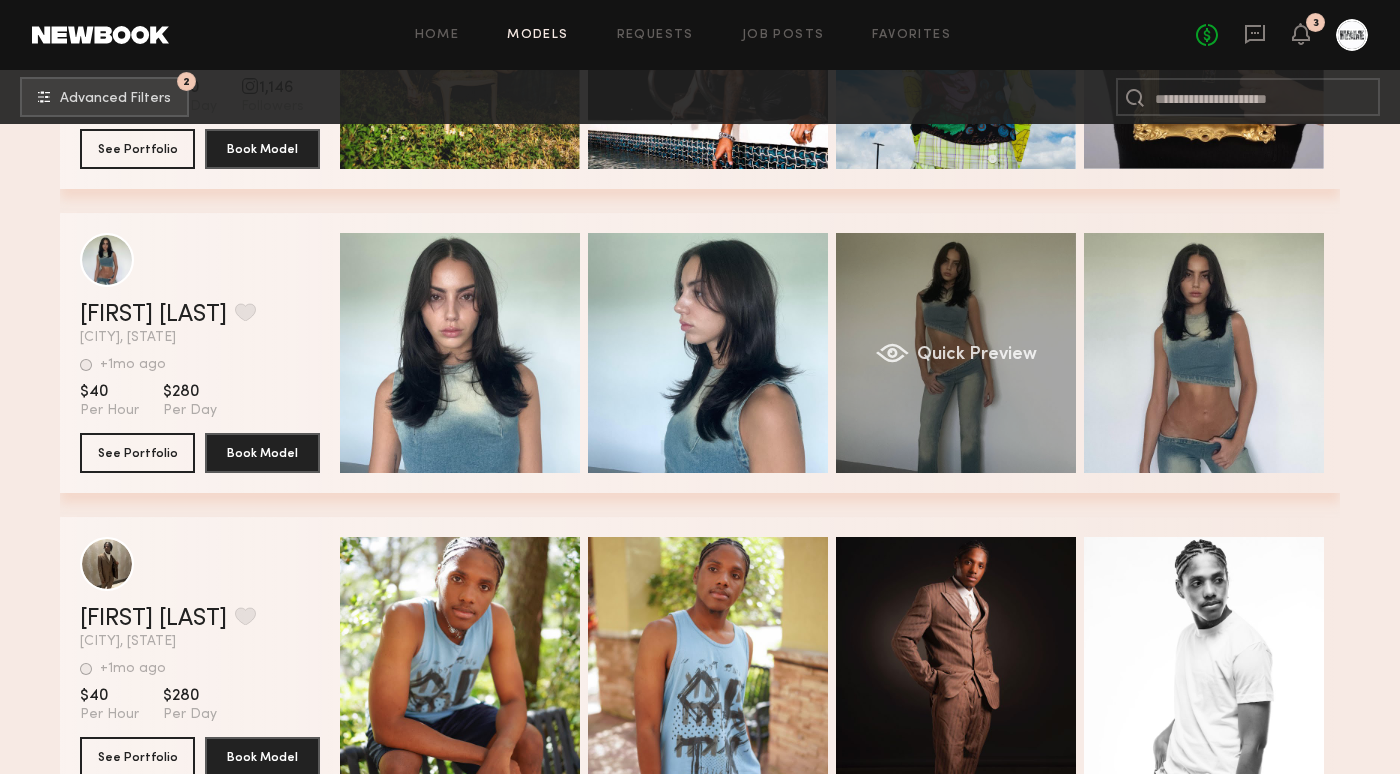 click on "Quick Preview" 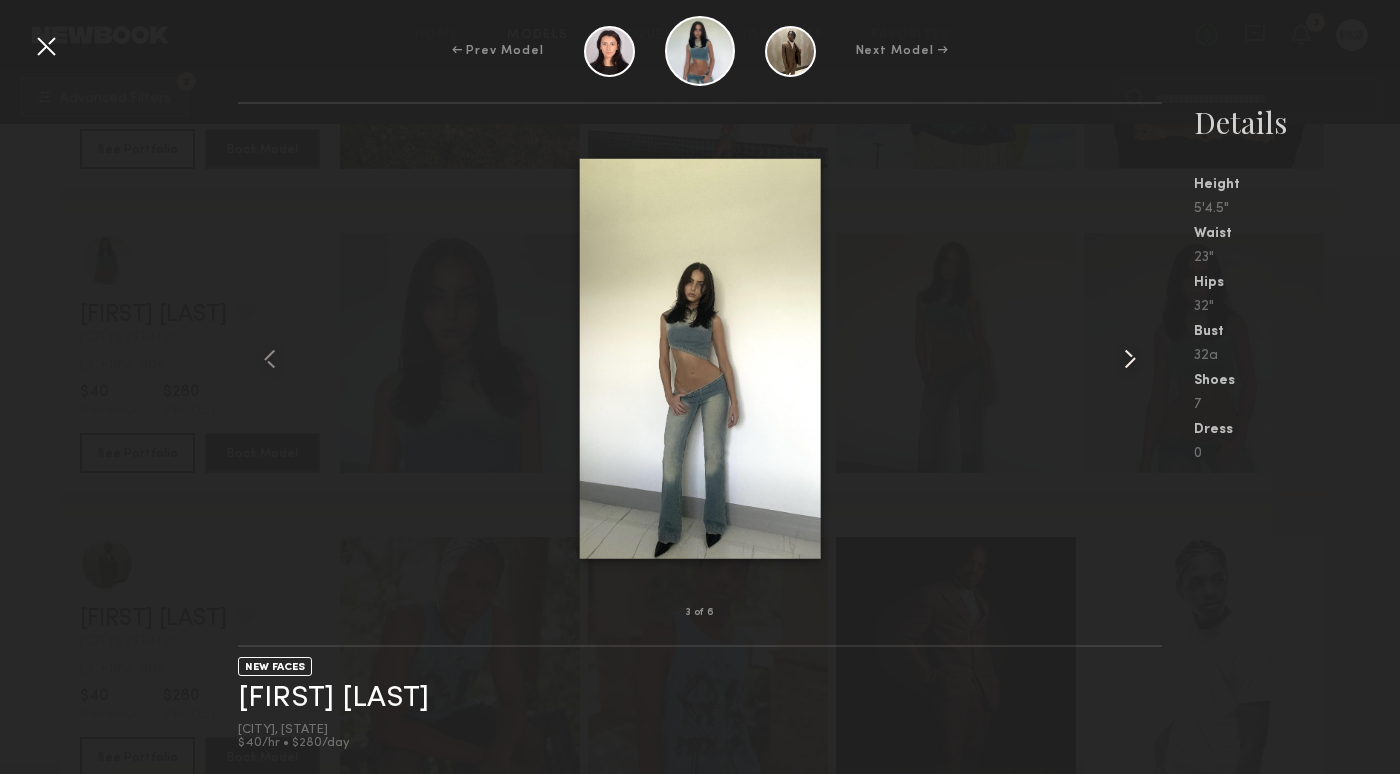 click at bounding box center [1130, 359] 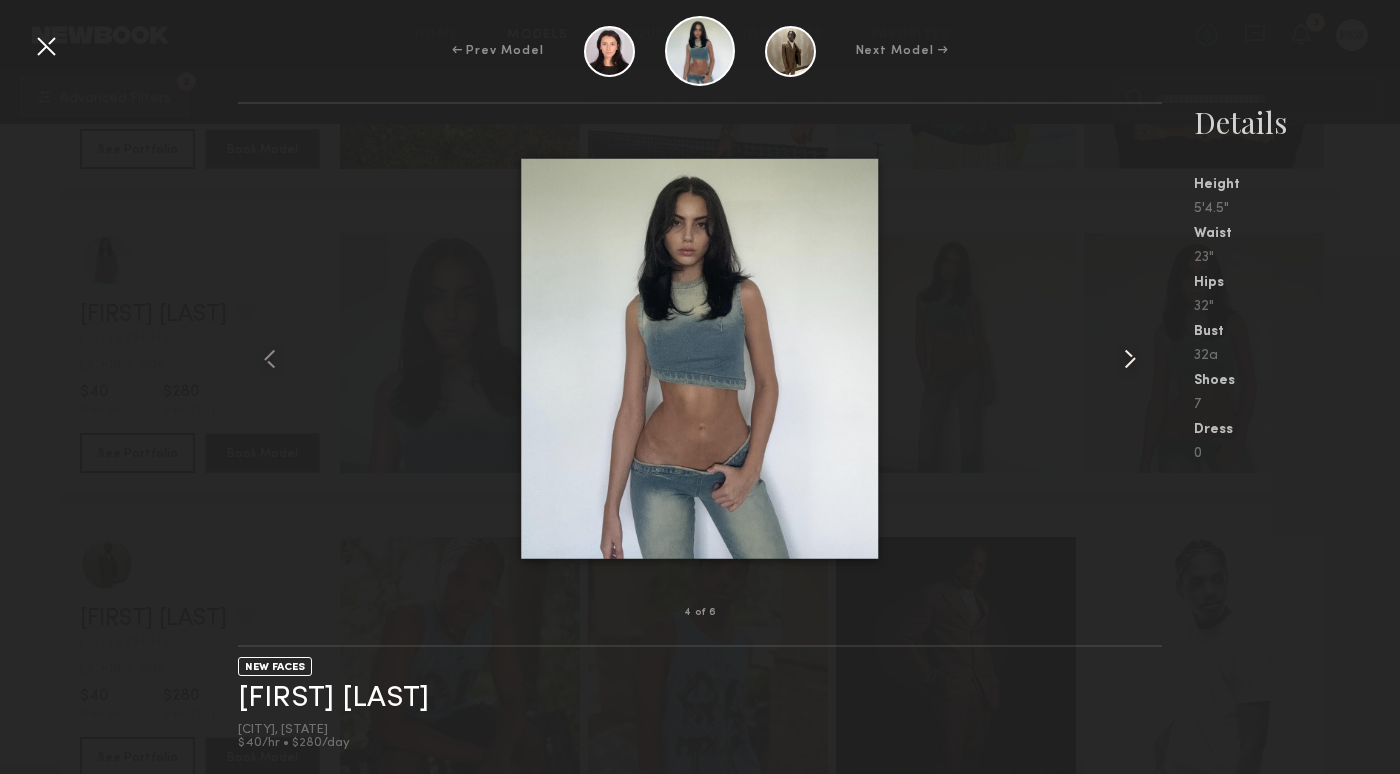 click at bounding box center (1130, 359) 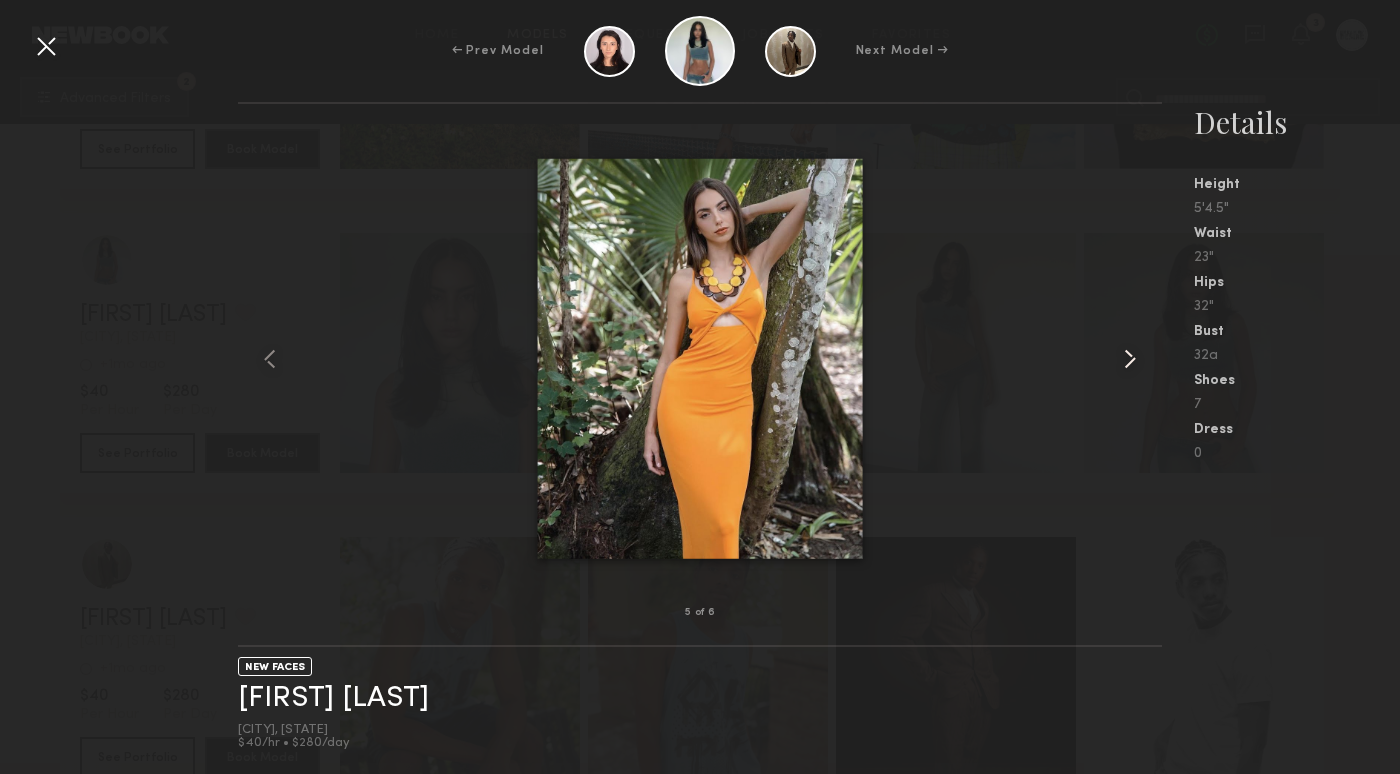 click at bounding box center [1130, 359] 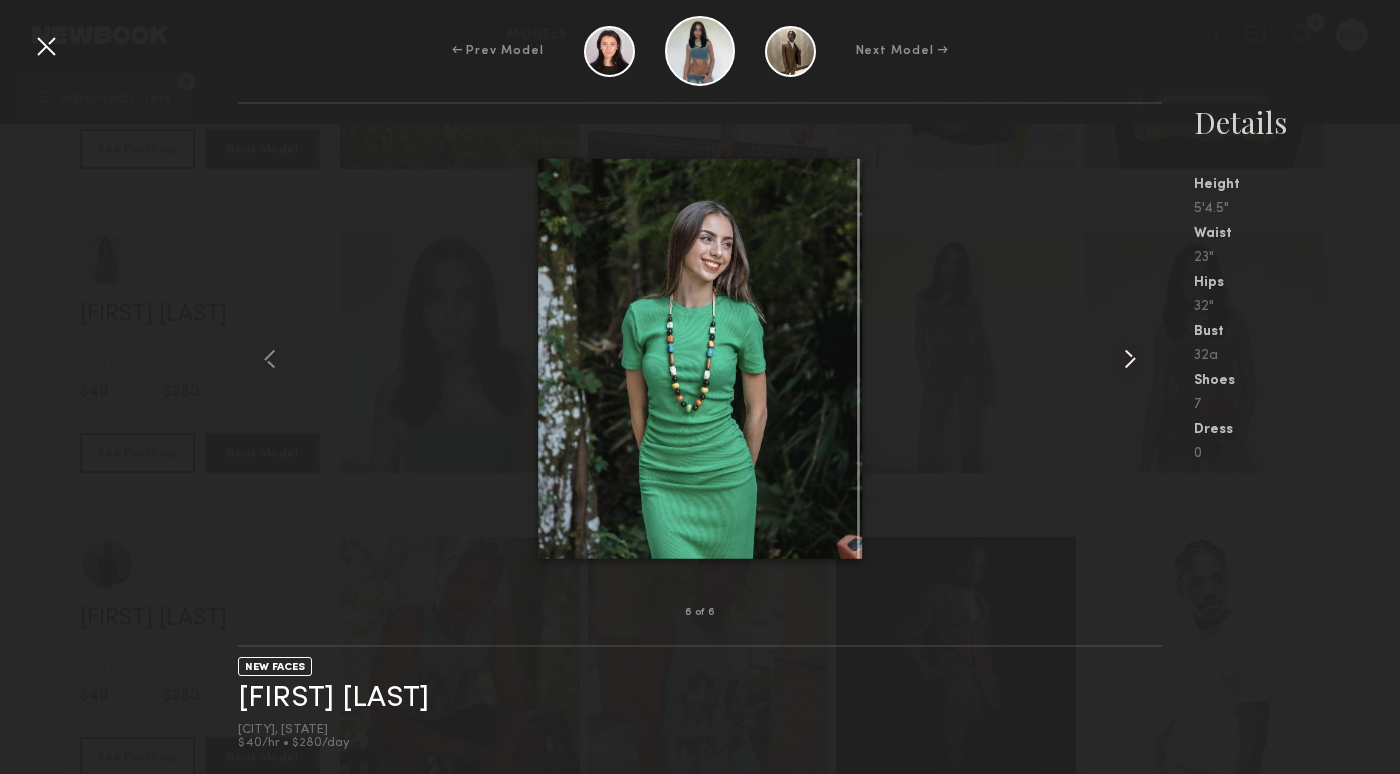 click at bounding box center (1130, 359) 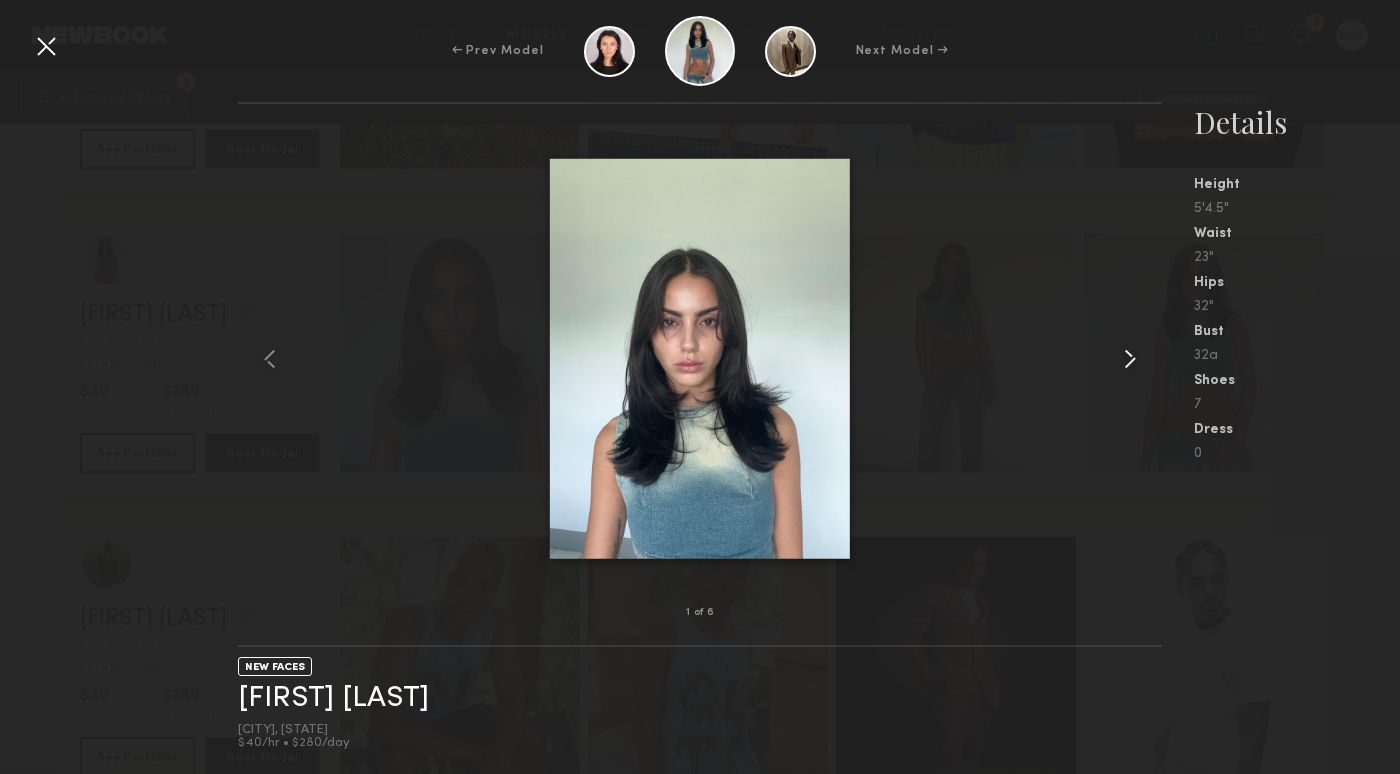 click at bounding box center [1130, 359] 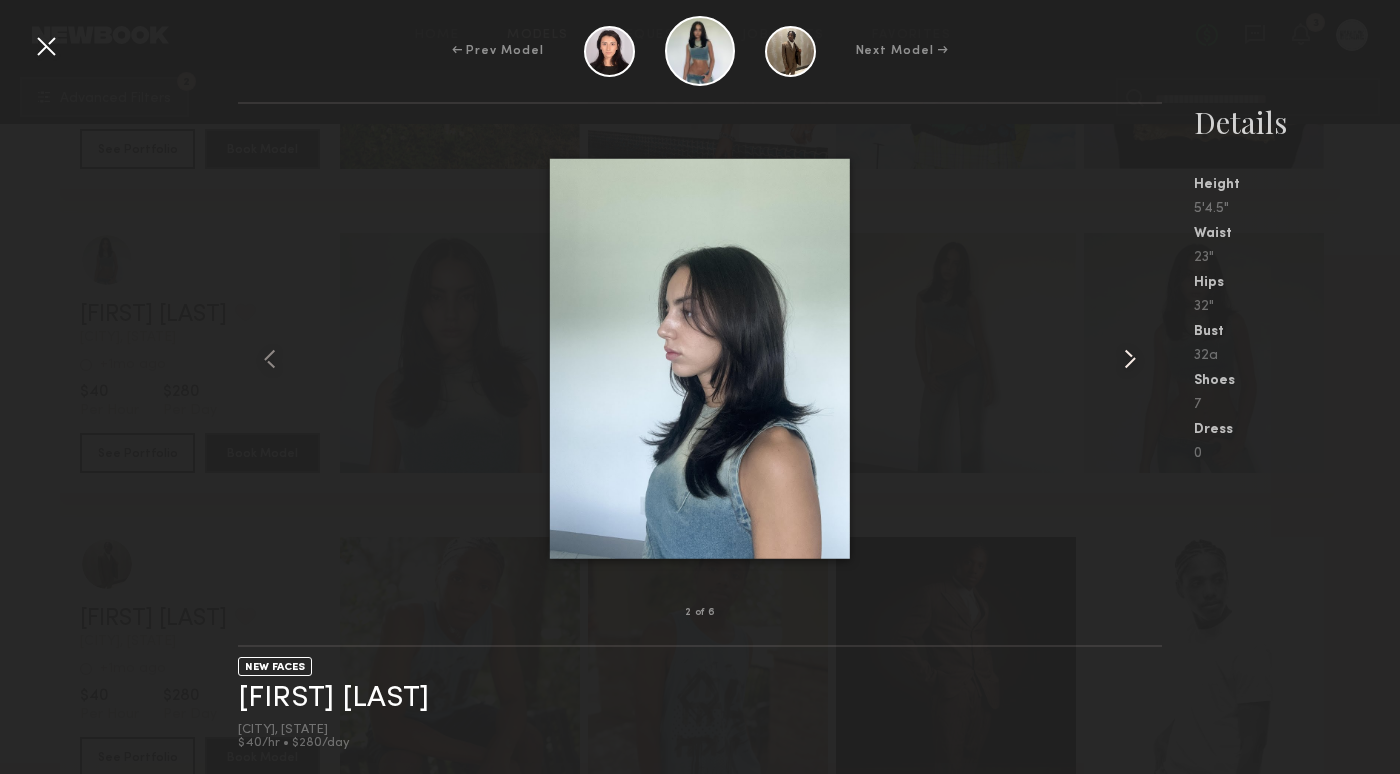 click at bounding box center (1130, 359) 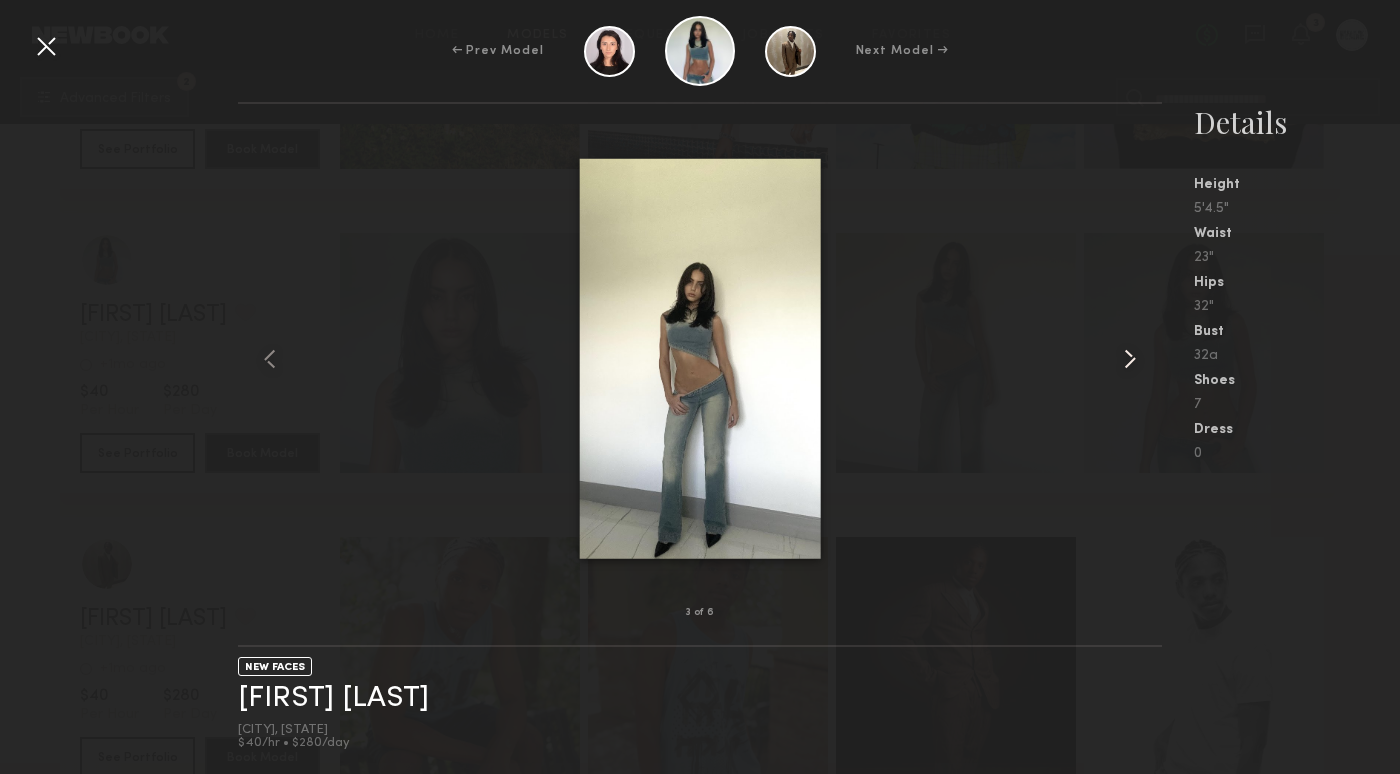 click at bounding box center [1130, 359] 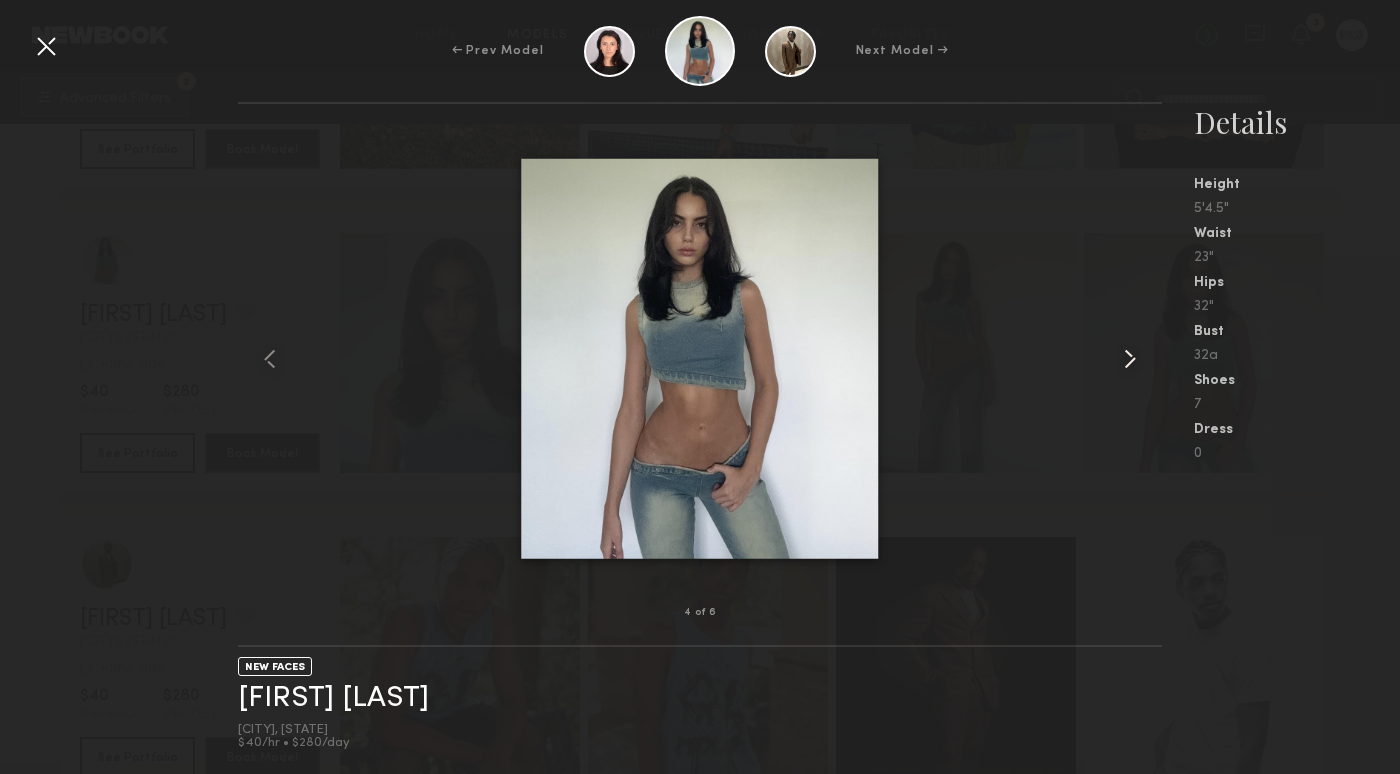 click at bounding box center [1130, 359] 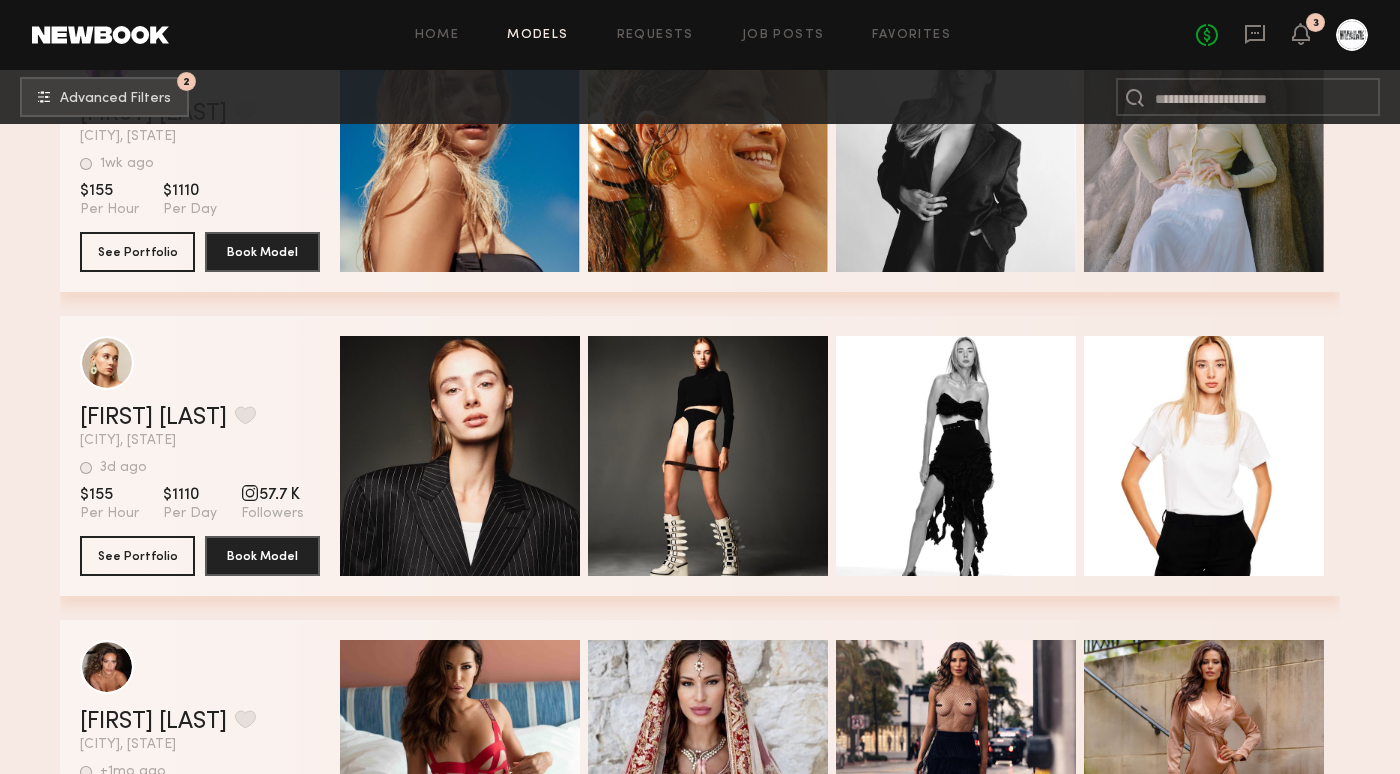 scroll, scrollTop: 49779, scrollLeft: 0, axis: vertical 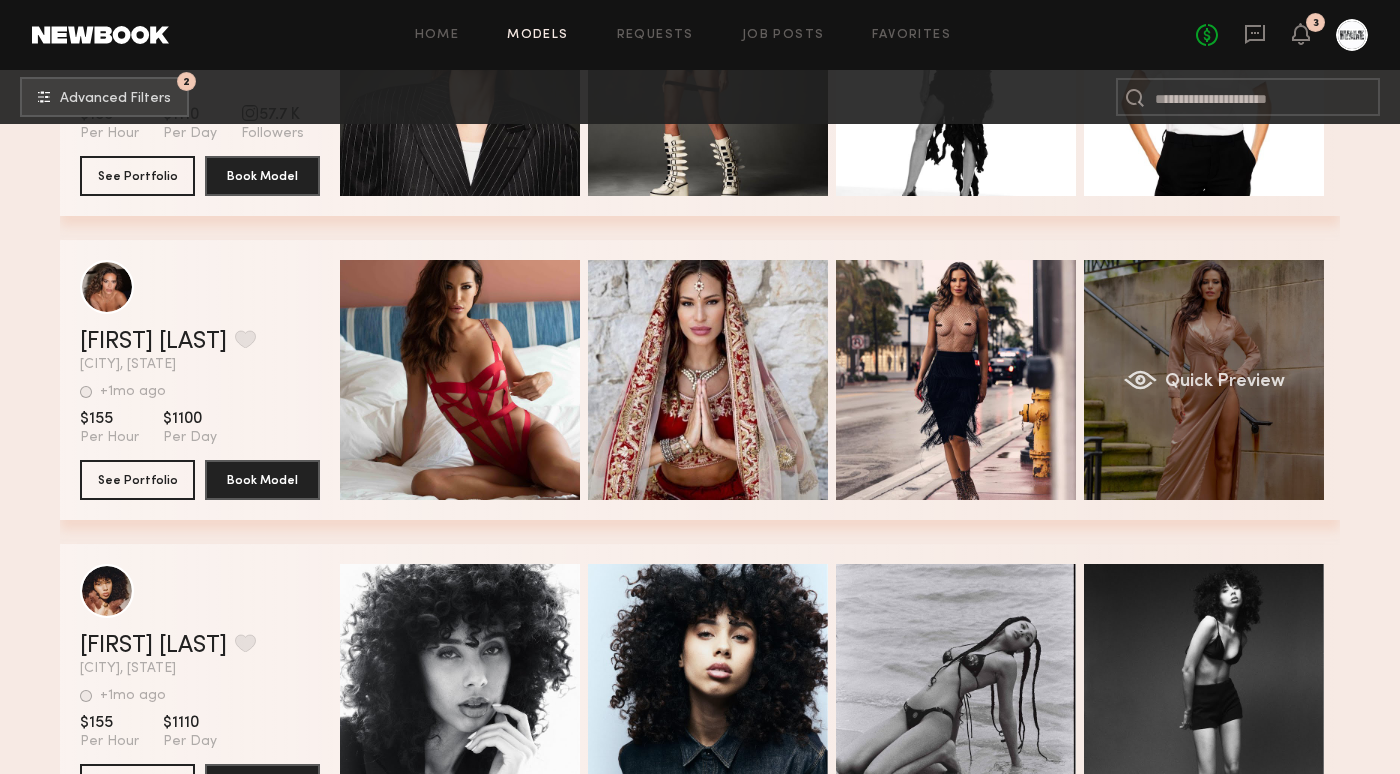 click on "Quick Preview" 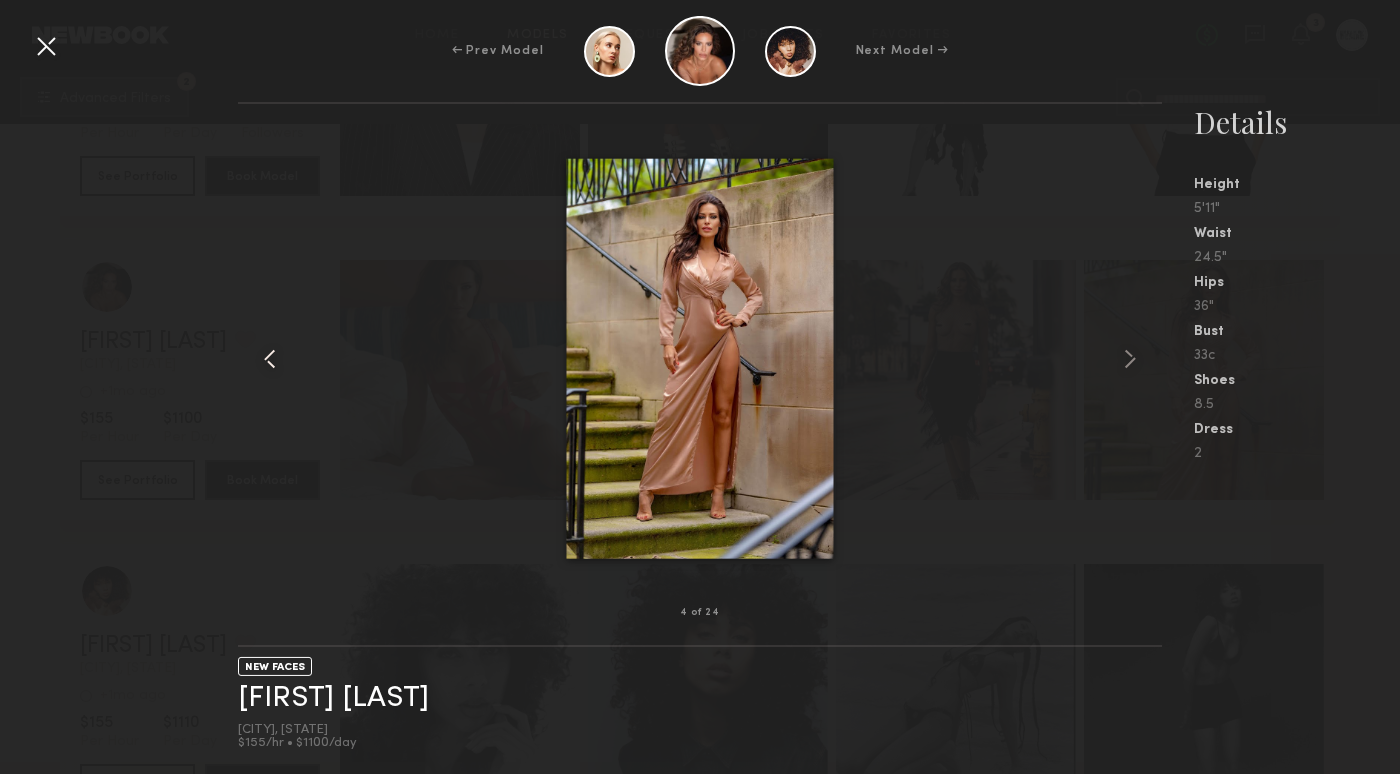 click at bounding box center (270, 359) 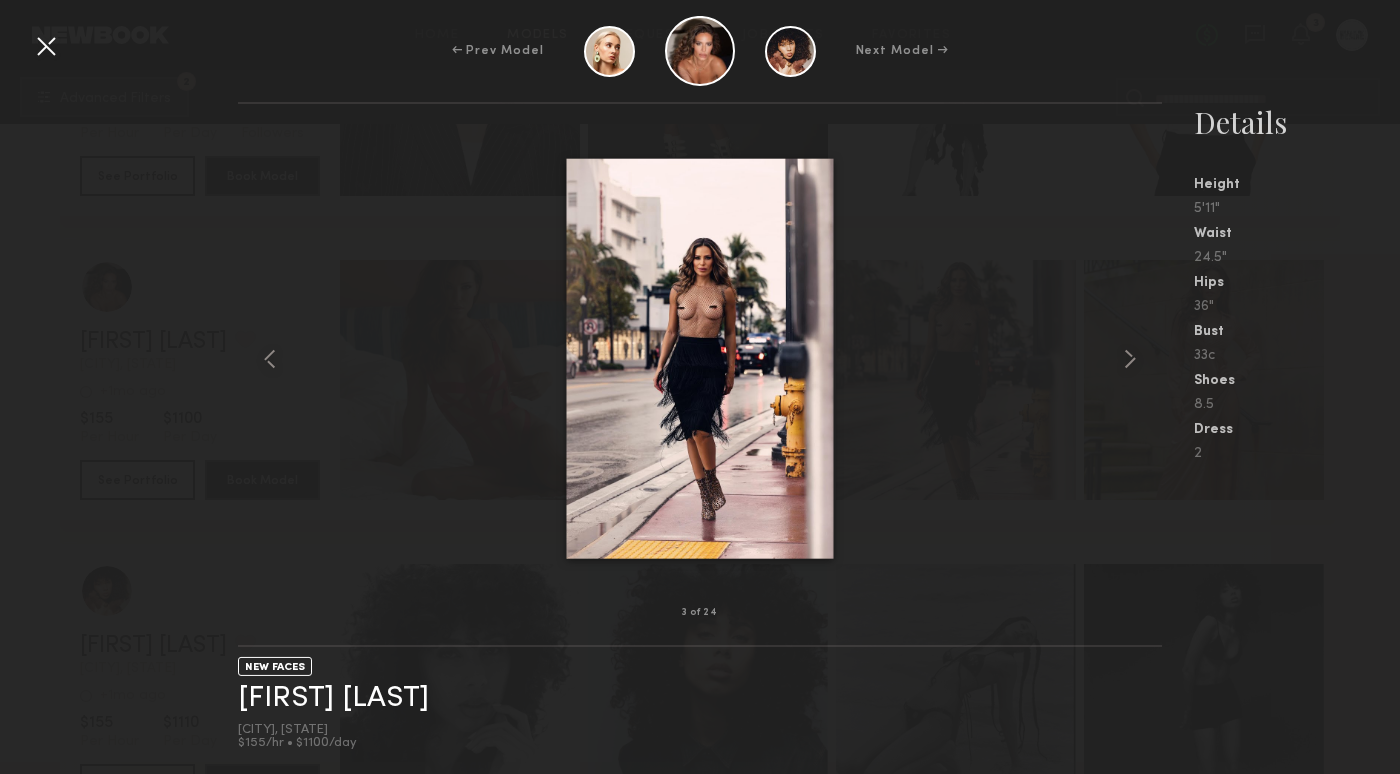 click at bounding box center [46, 46] 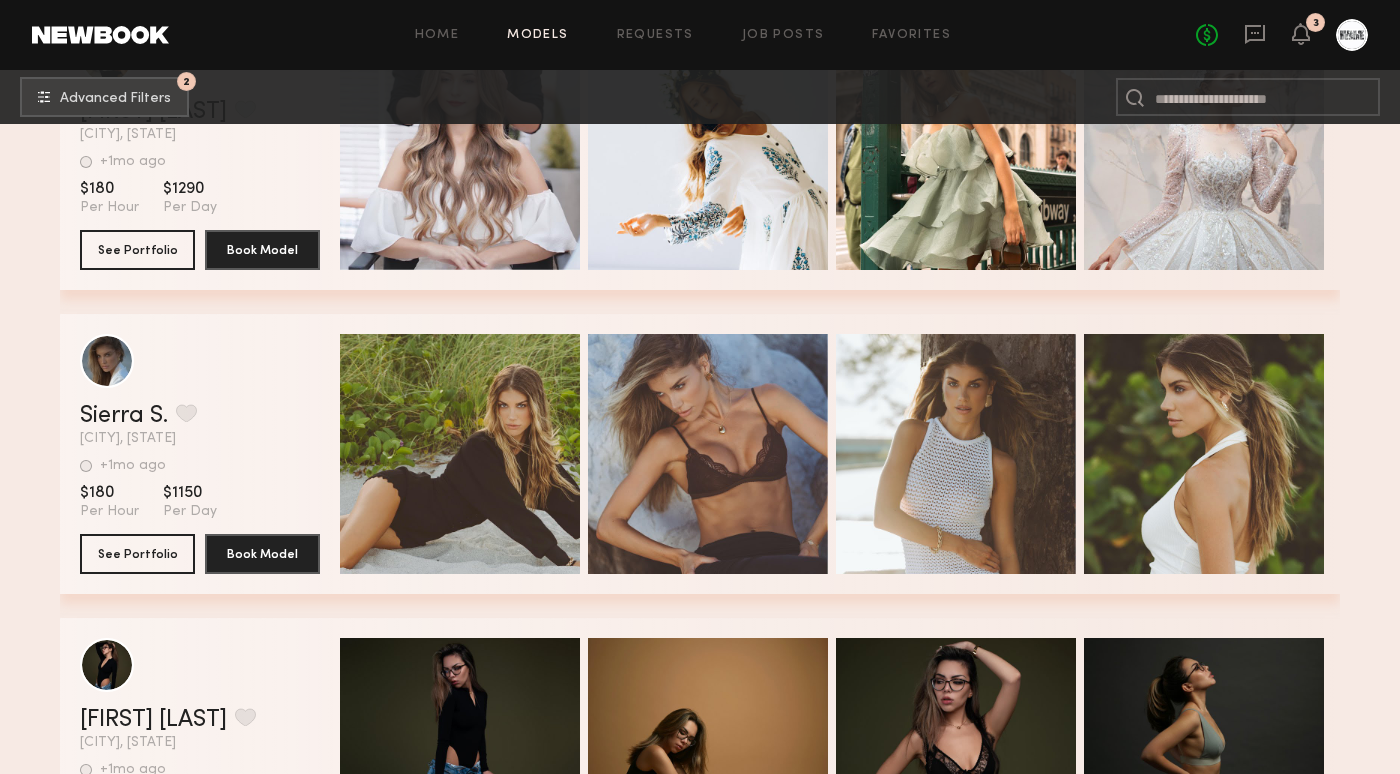 scroll, scrollTop: 51878, scrollLeft: 0, axis: vertical 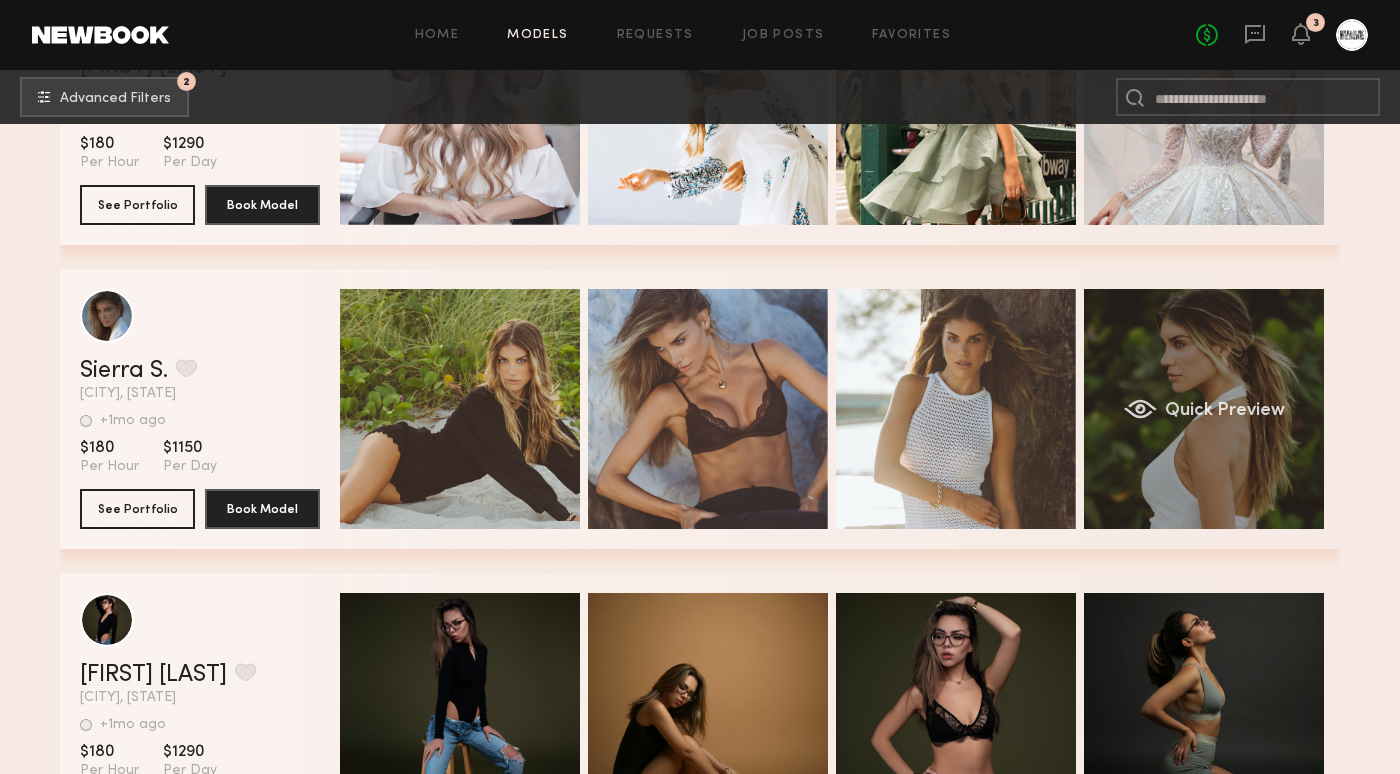 click on "Quick Preview" 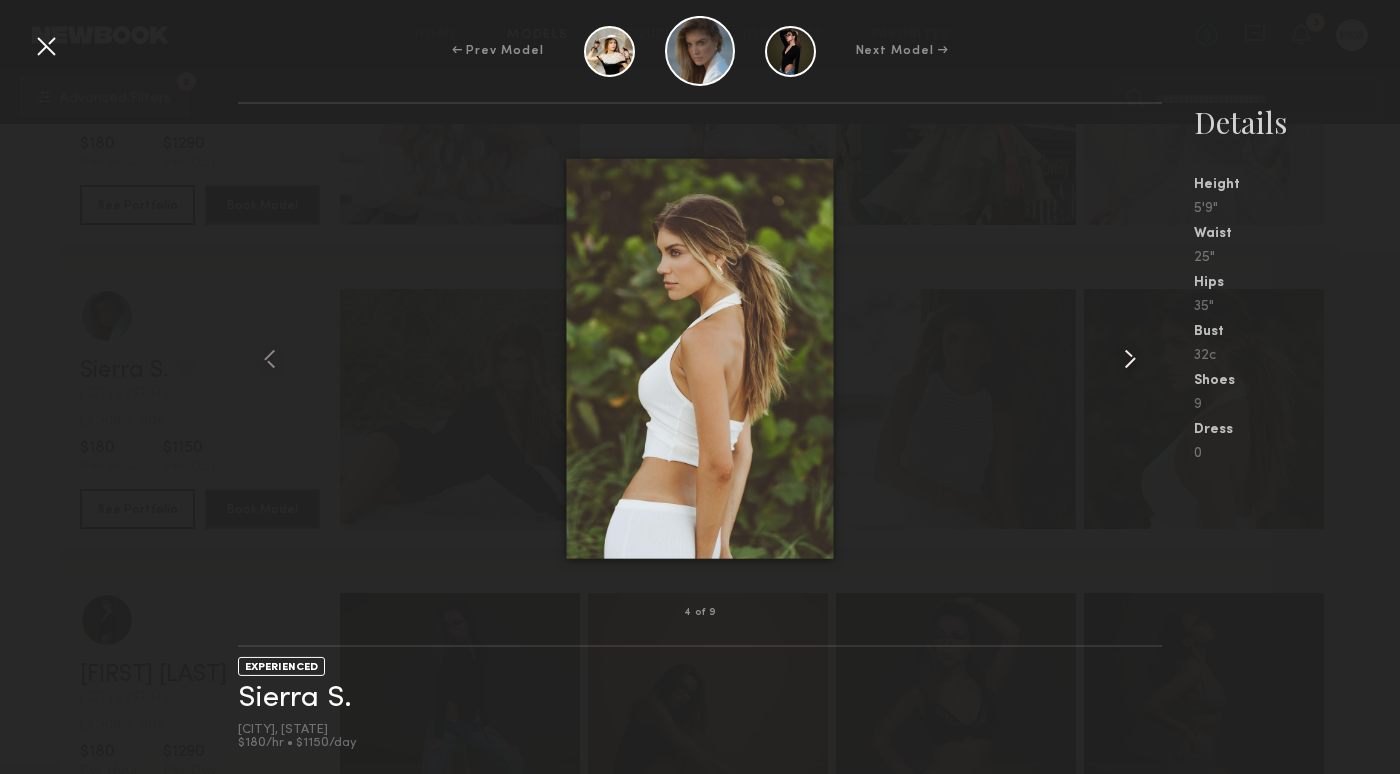 click at bounding box center [1130, 359] 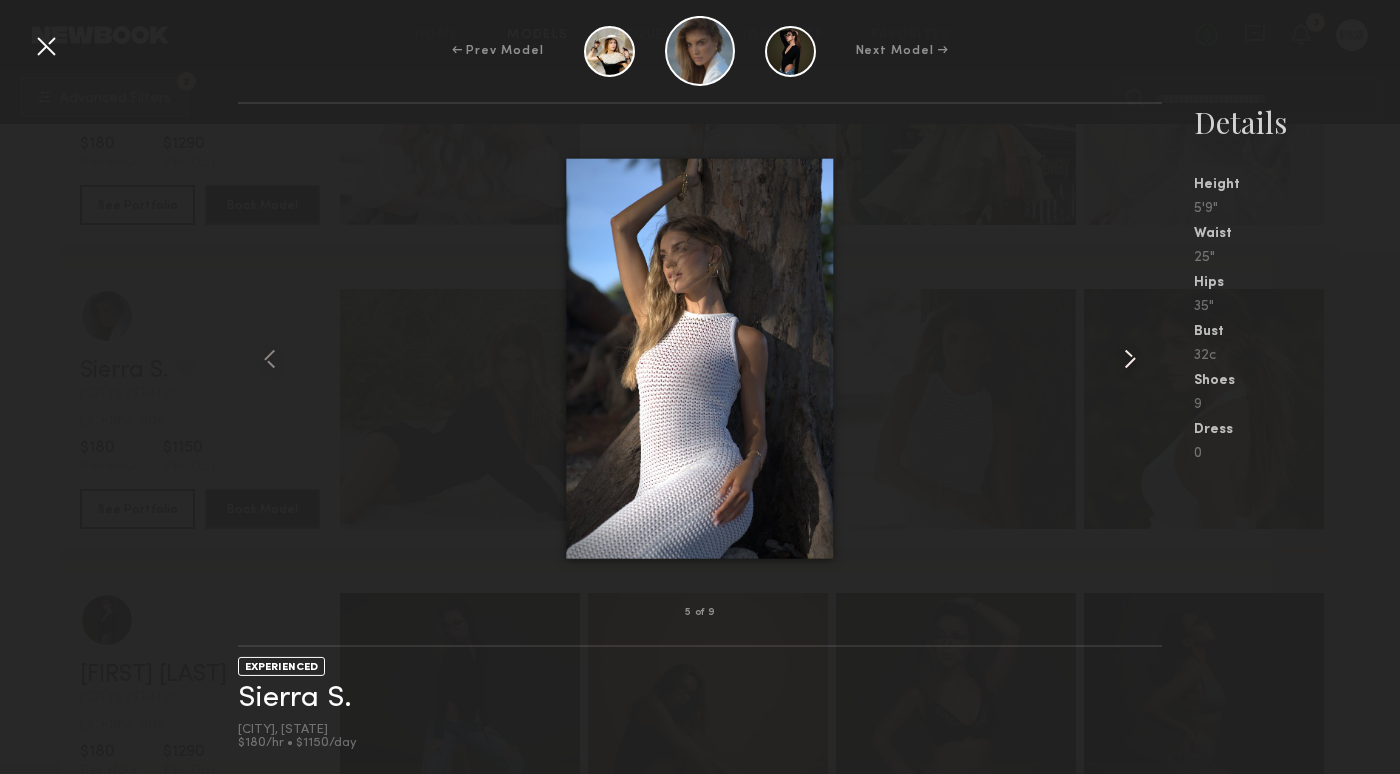 click at bounding box center (1130, 359) 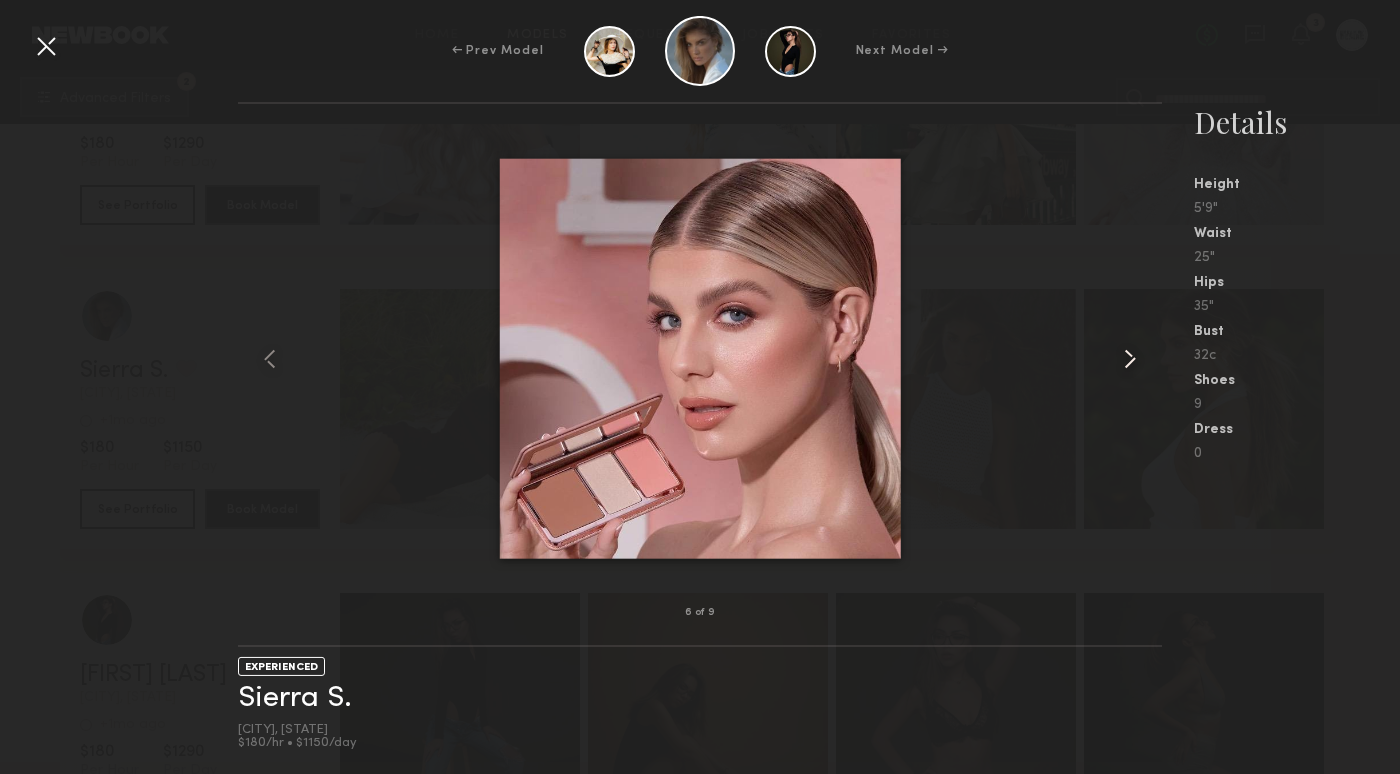 click at bounding box center (1130, 359) 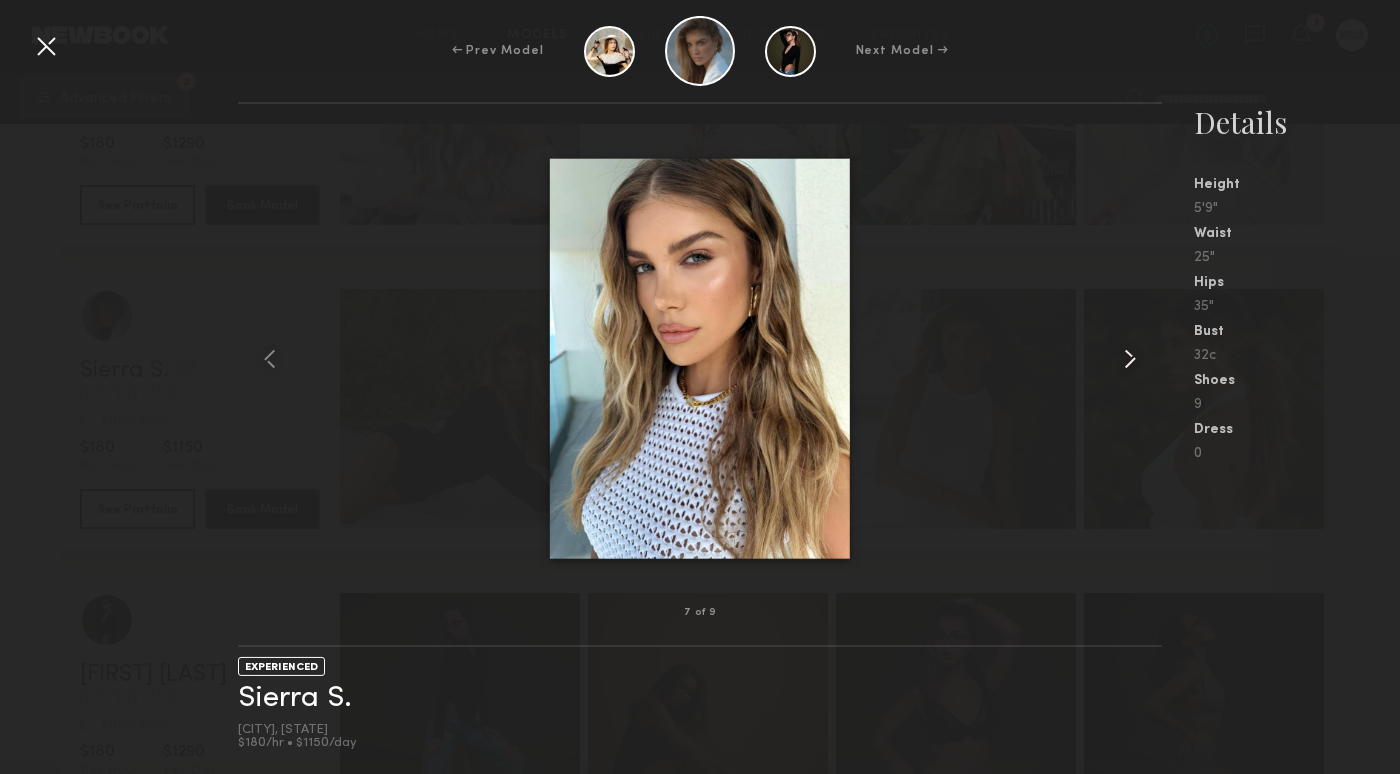 click at bounding box center [1130, 359] 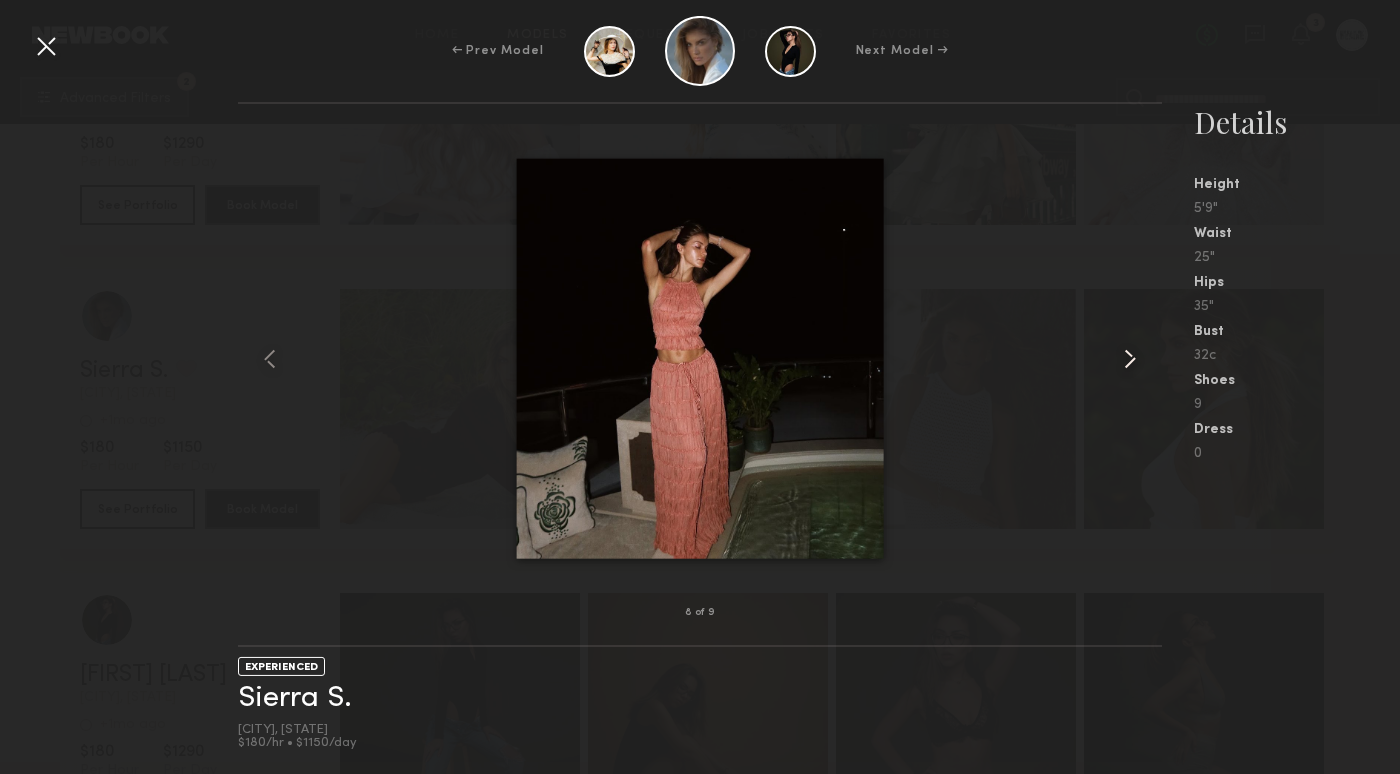 click at bounding box center (1130, 359) 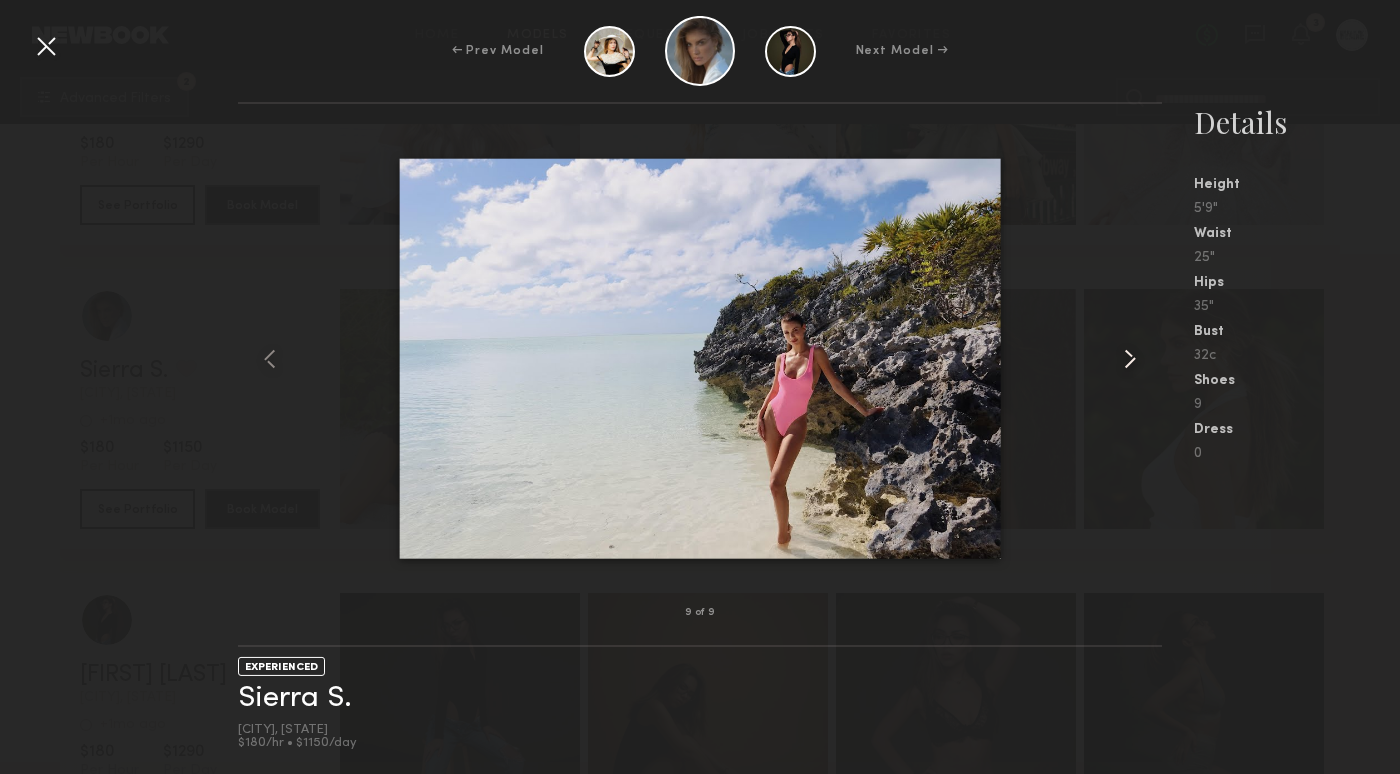 click at bounding box center (1130, 359) 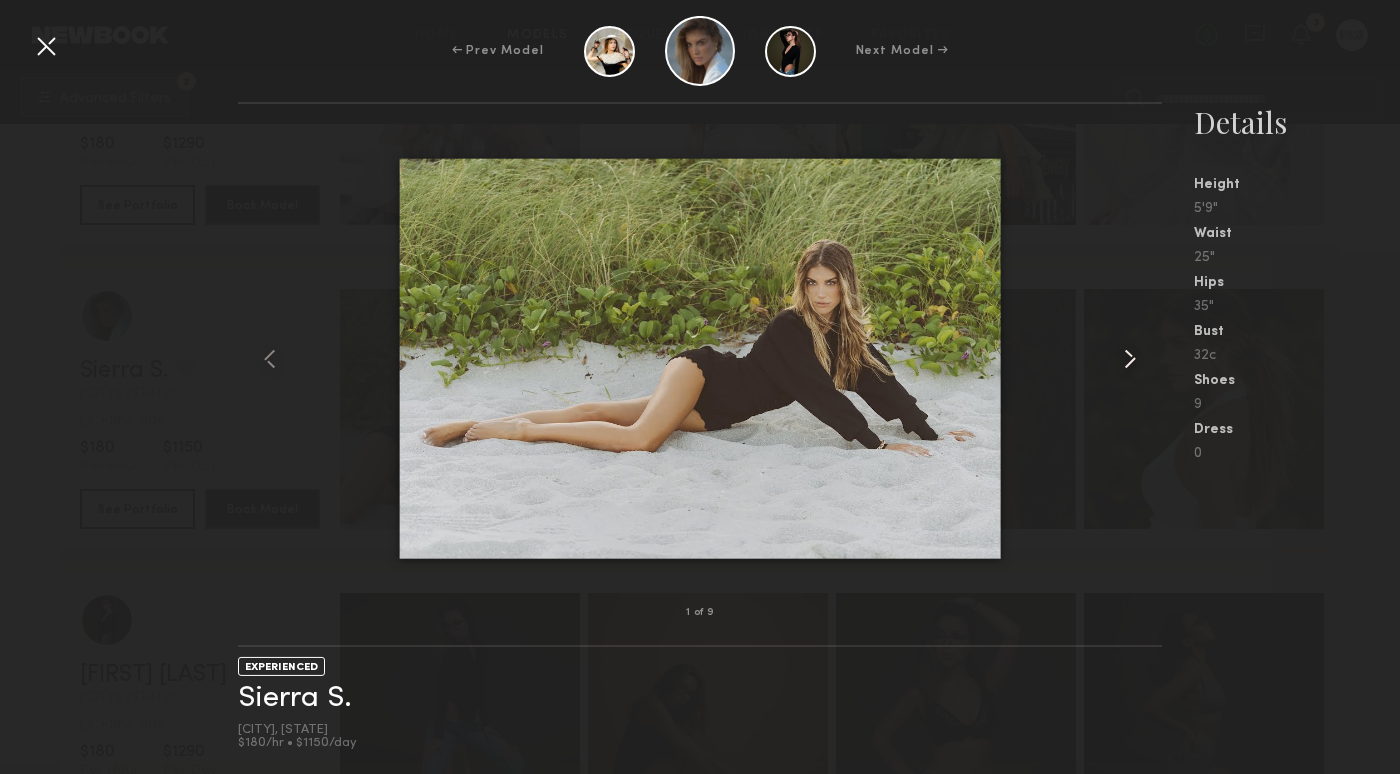 click at bounding box center [1130, 359] 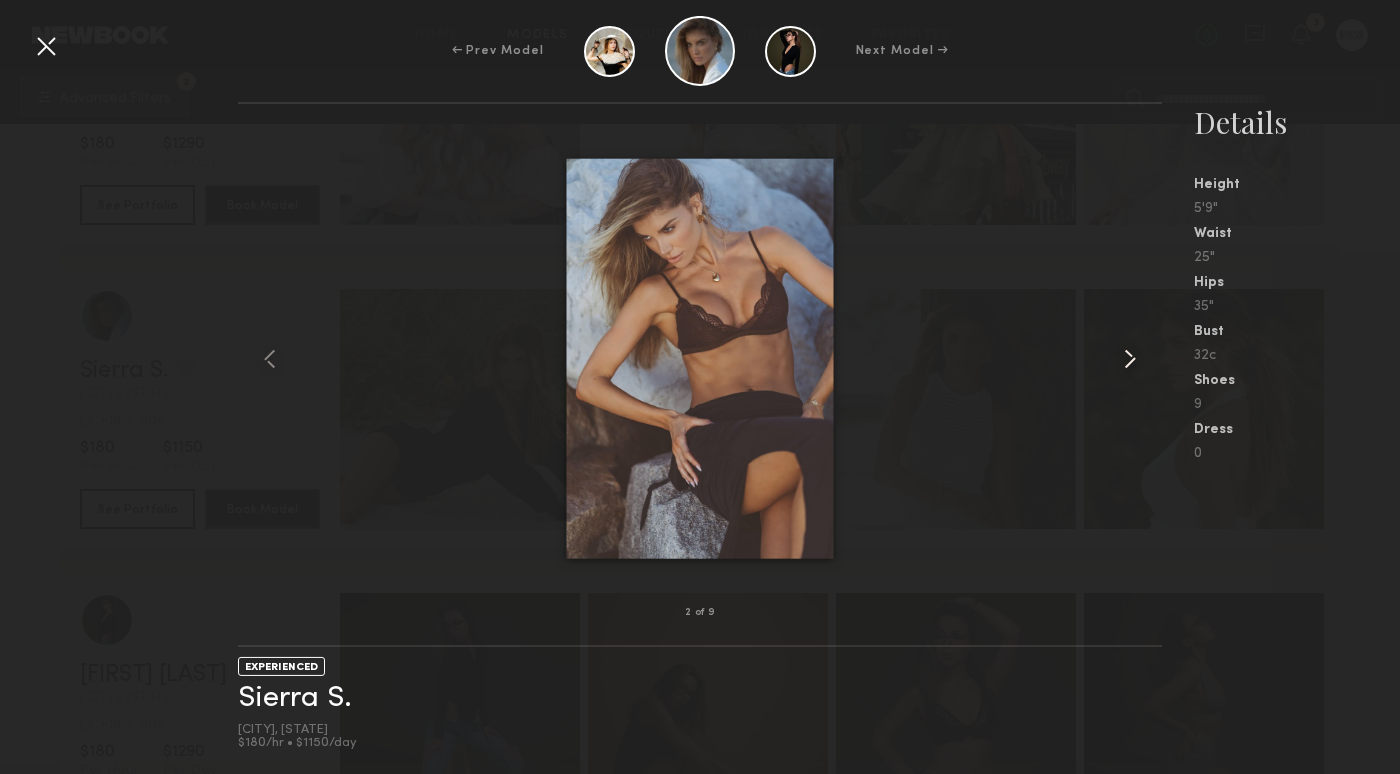 click at bounding box center [1130, 359] 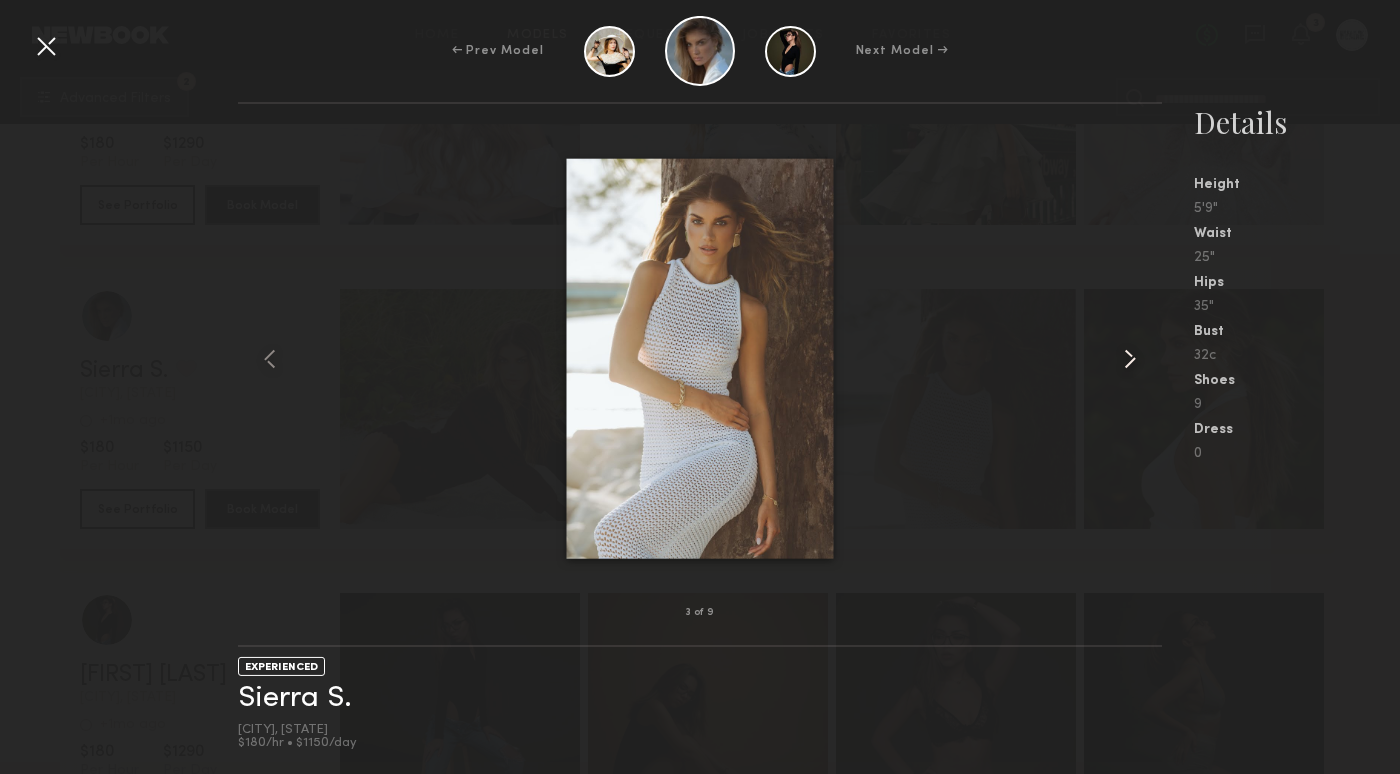 click at bounding box center (1130, 359) 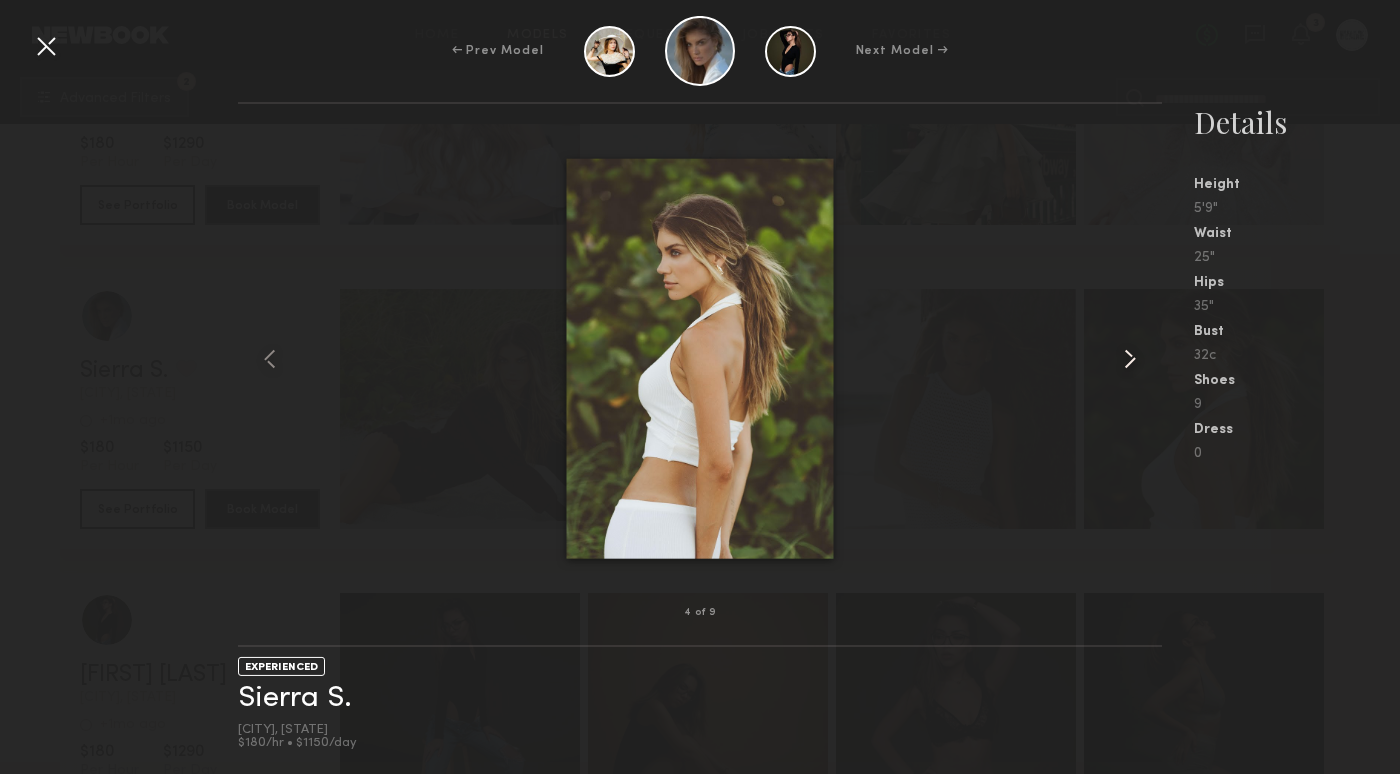 click at bounding box center (1130, 359) 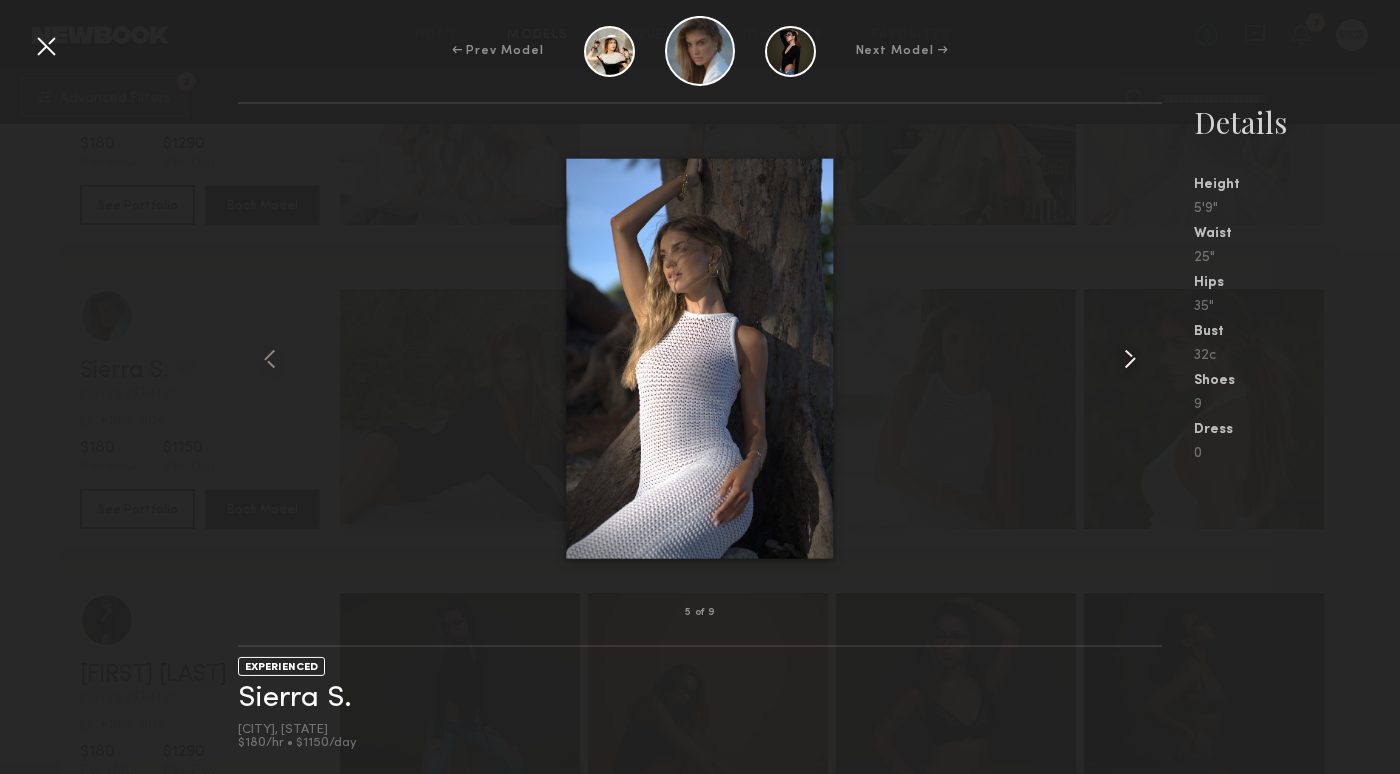 click at bounding box center (1130, 359) 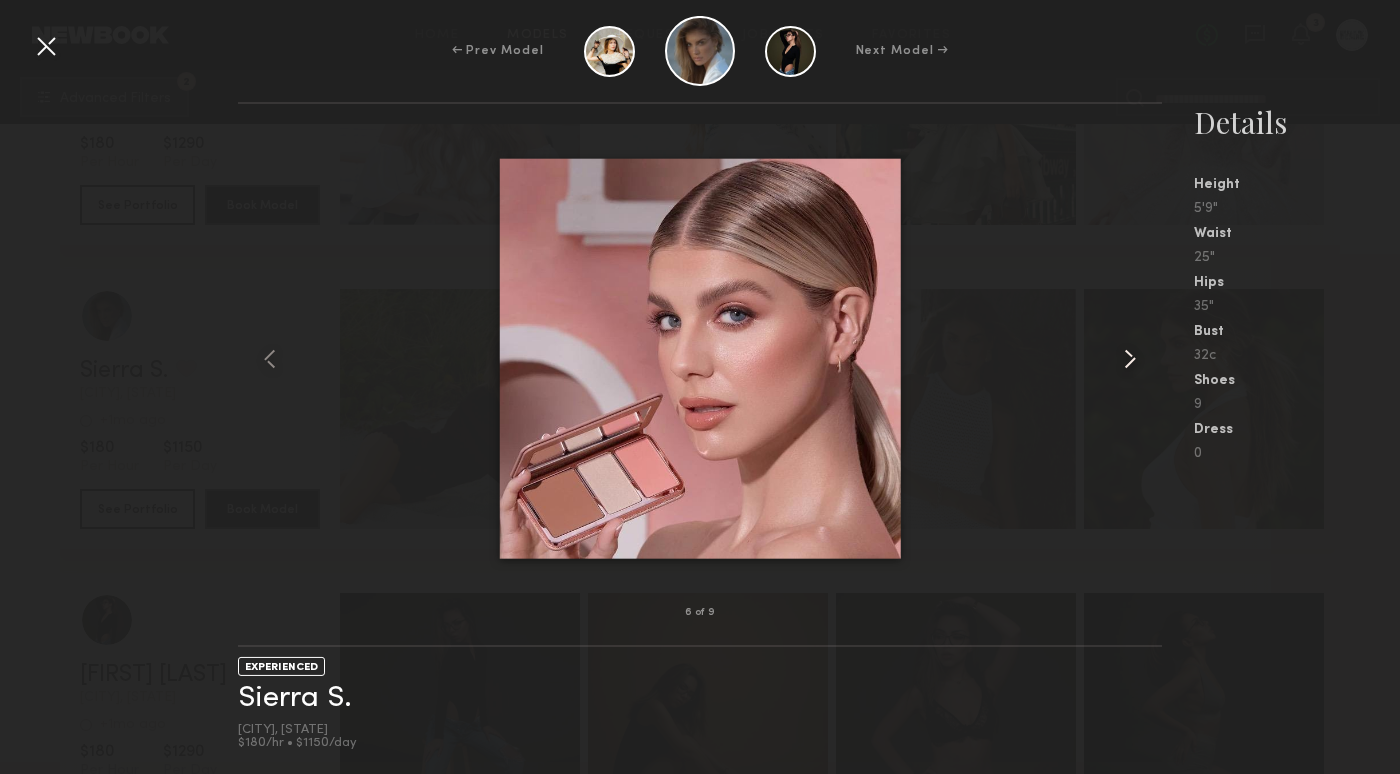 click at bounding box center [1130, 359] 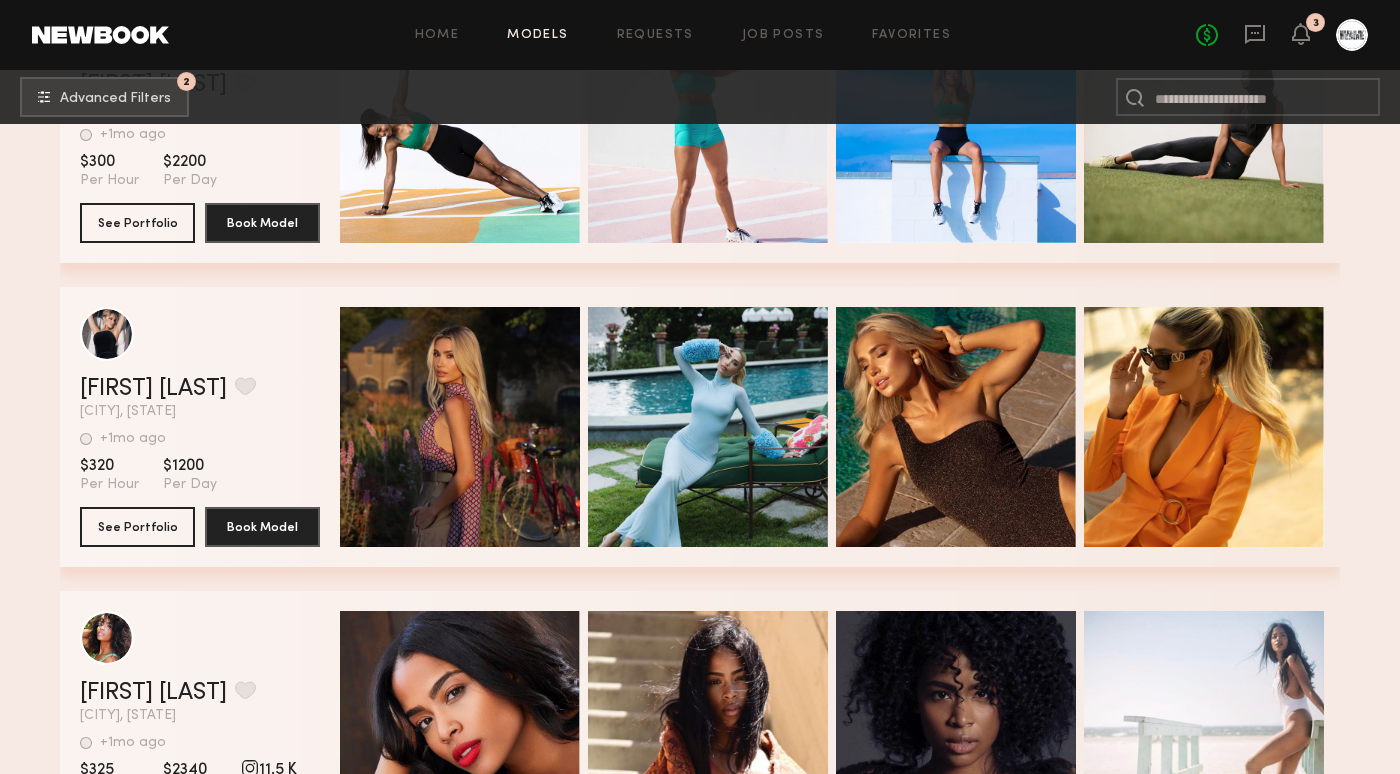 scroll, scrollTop: 60543, scrollLeft: 0, axis: vertical 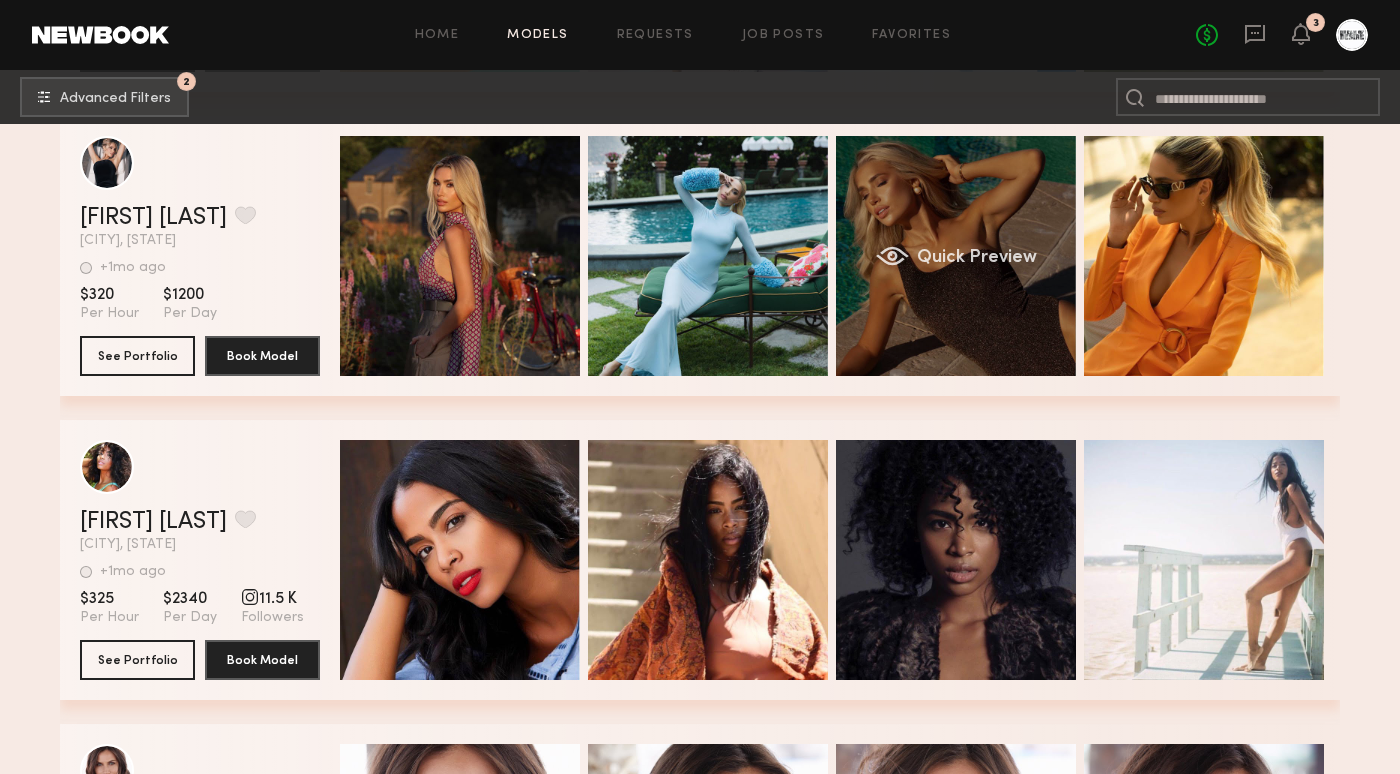 click on "Quick Preview" 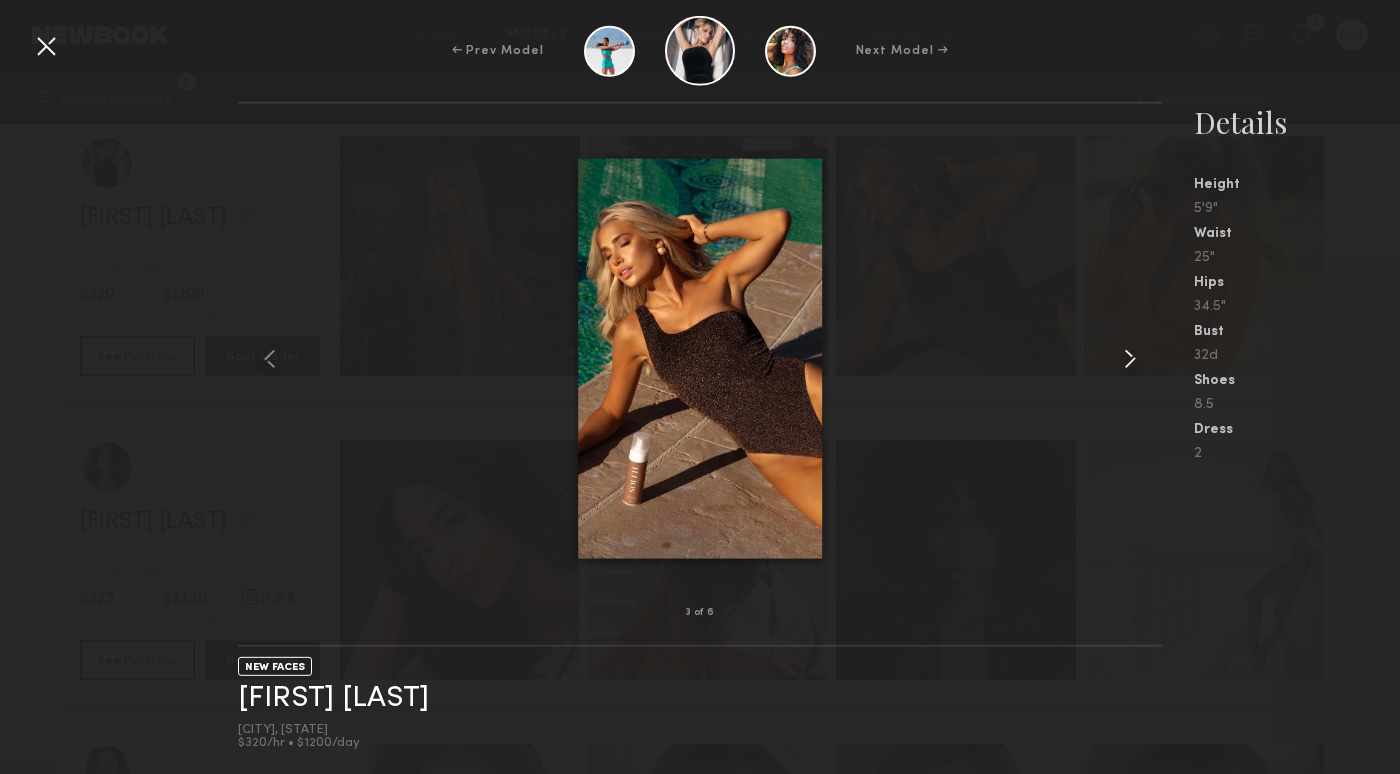 click at bounding box center (1130, 359) 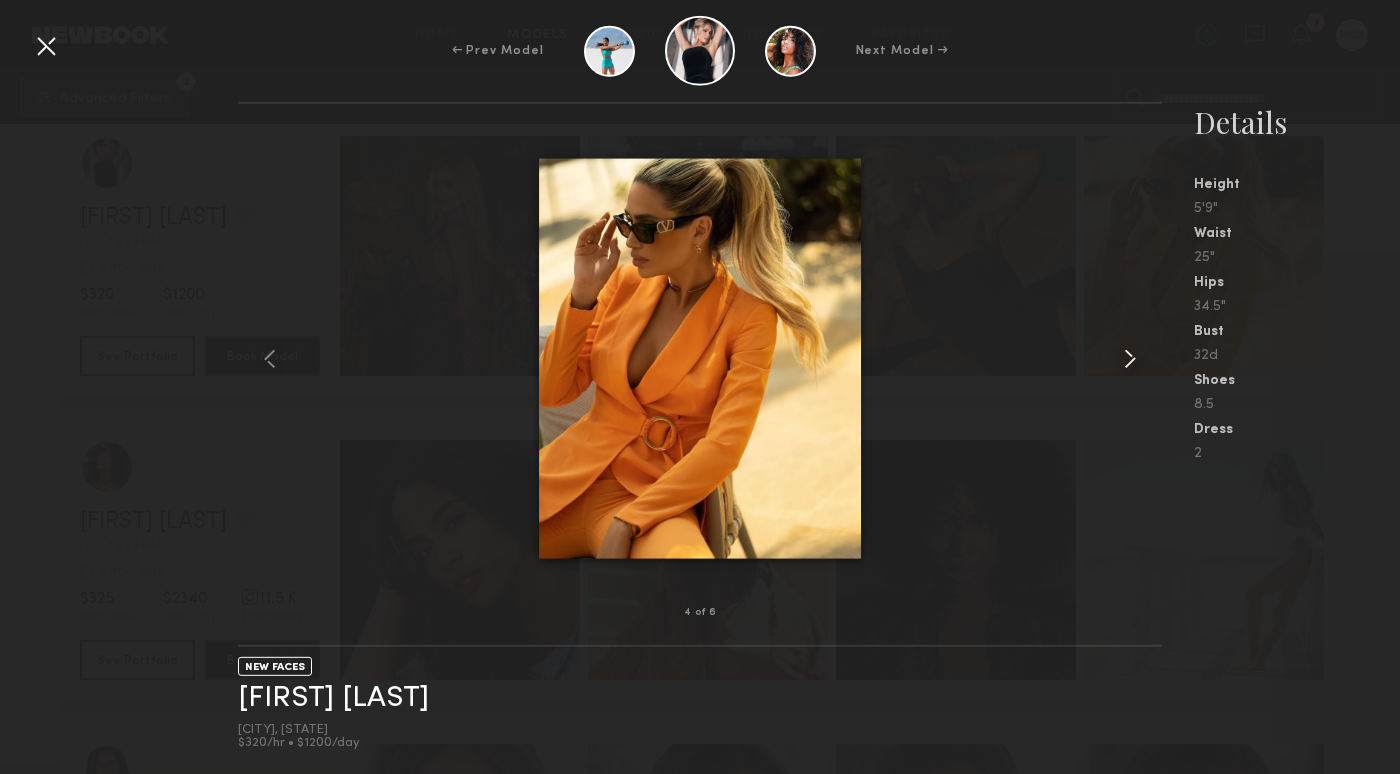 click at bounding box center (1130, 359) 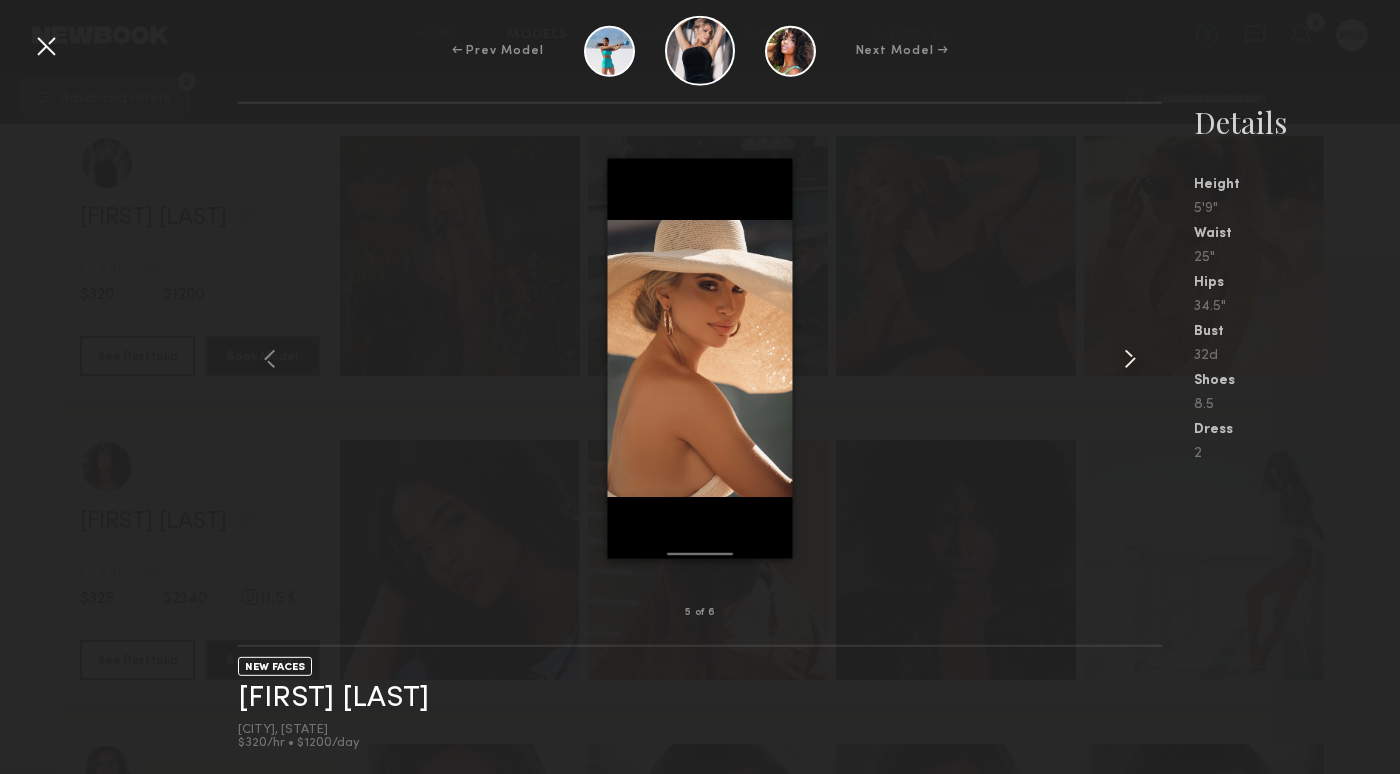 click at bounding box center [1130, 359] 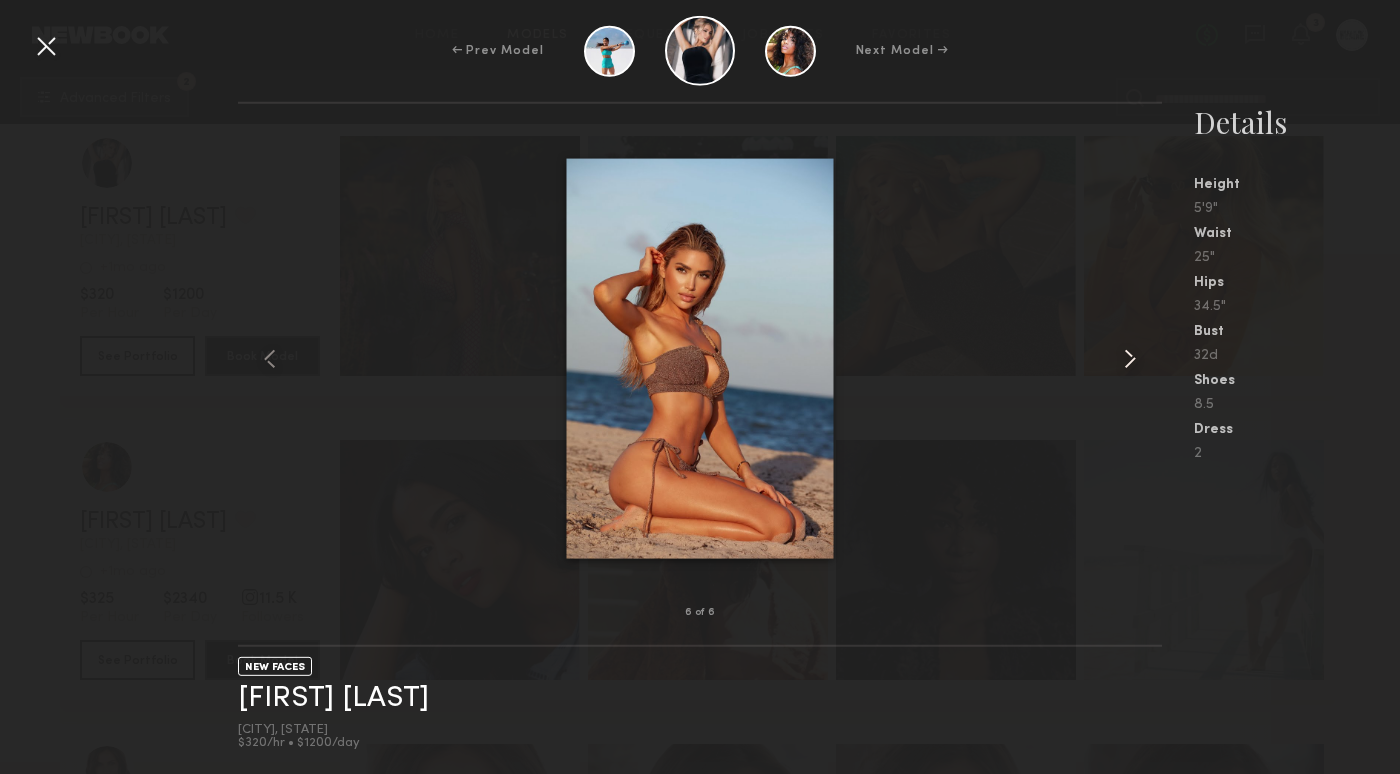 click at bounding box center [1130, 359] 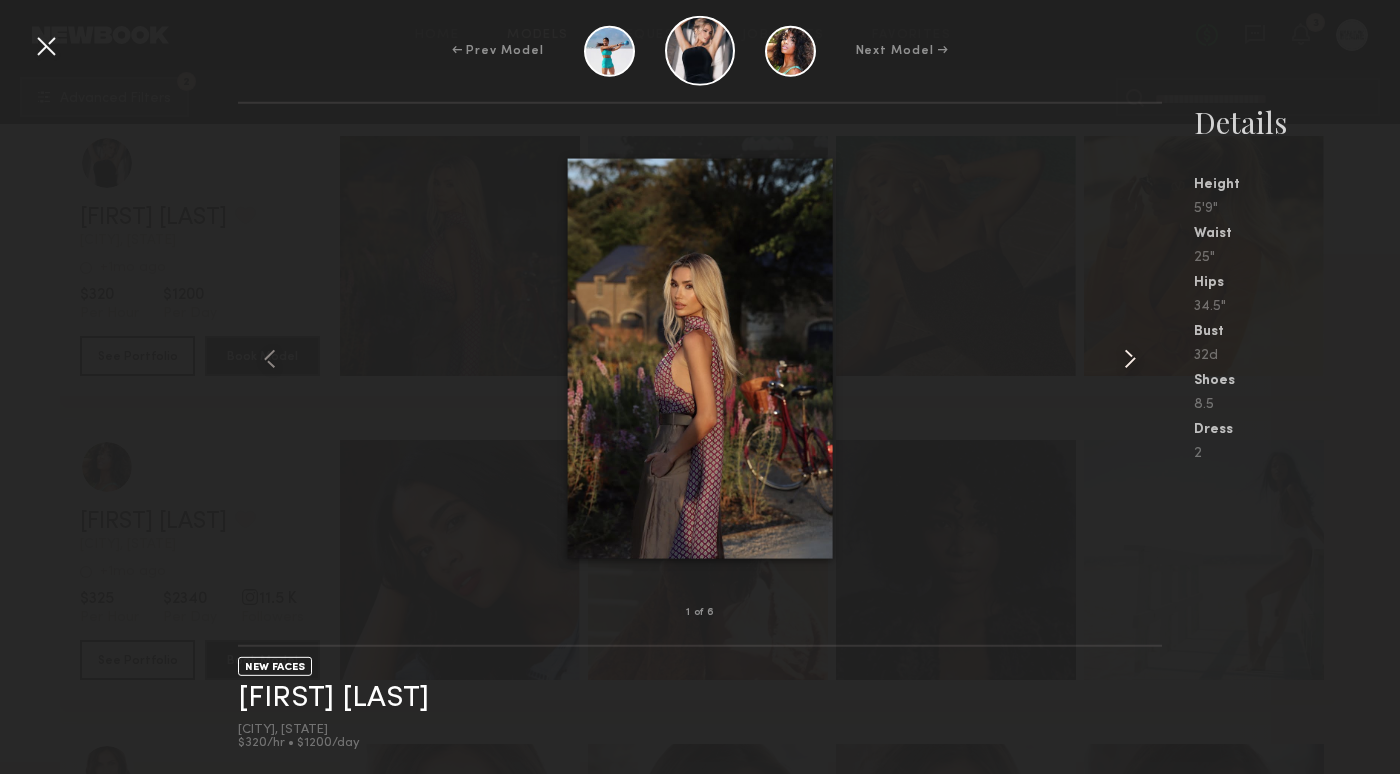 click at bounding box center (1130, 359) 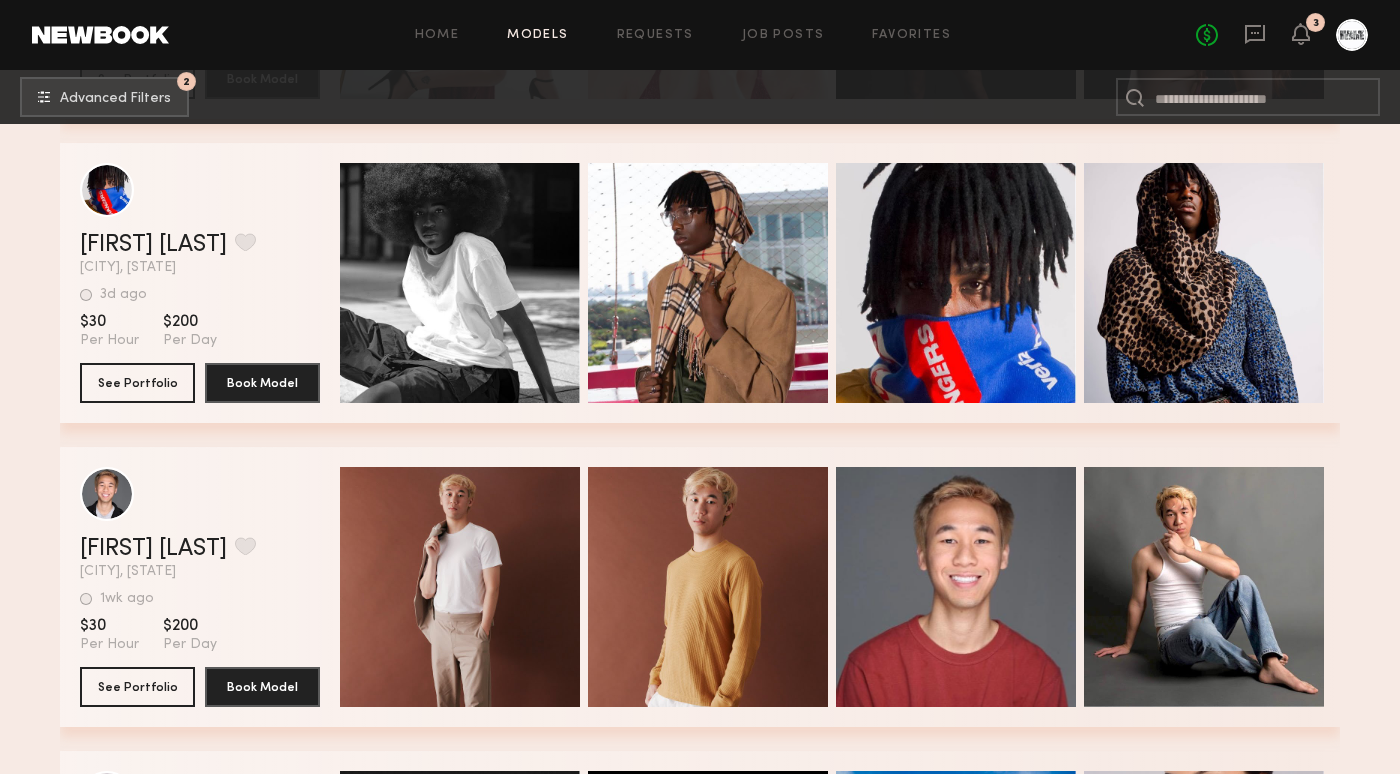 scroll, scrollTop: 2091, scrollLeft: 0, axis: vertical 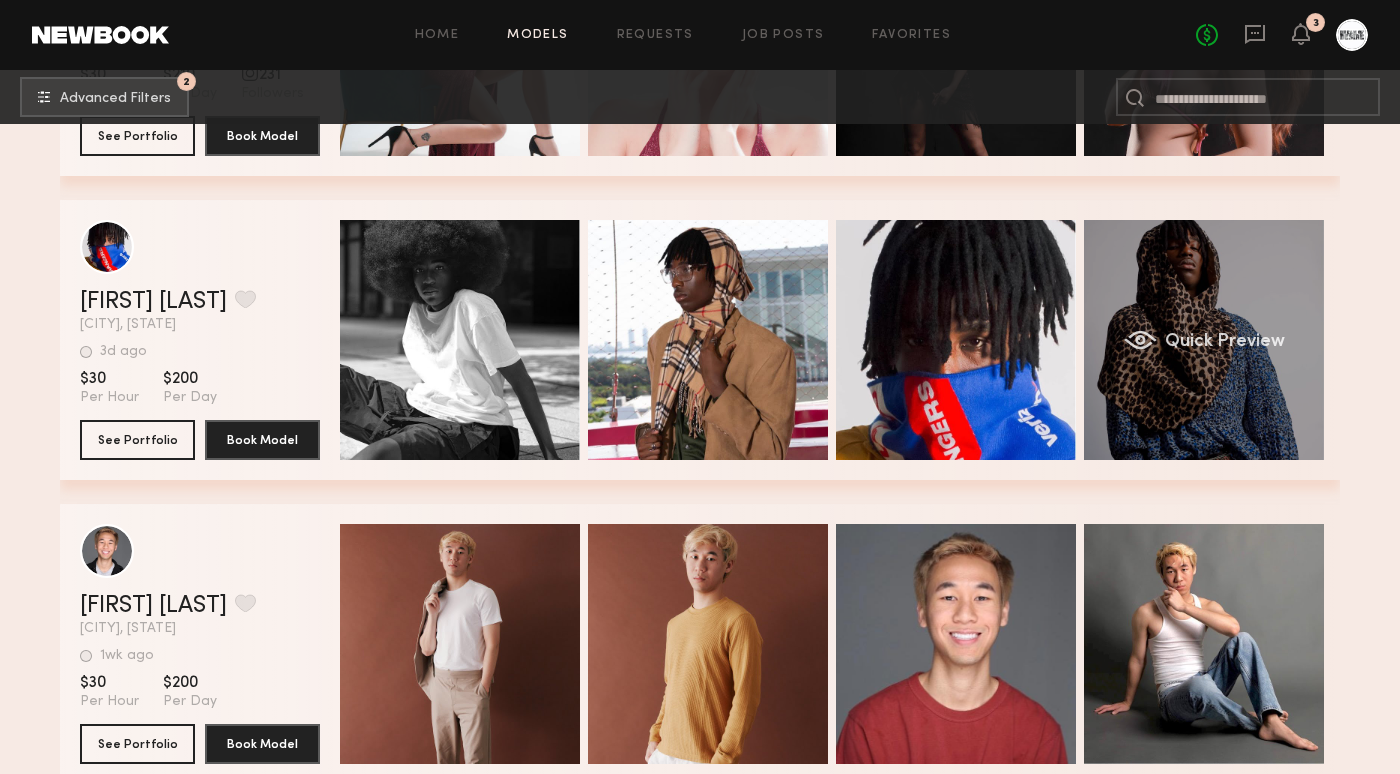 click on "Quick Preview" 